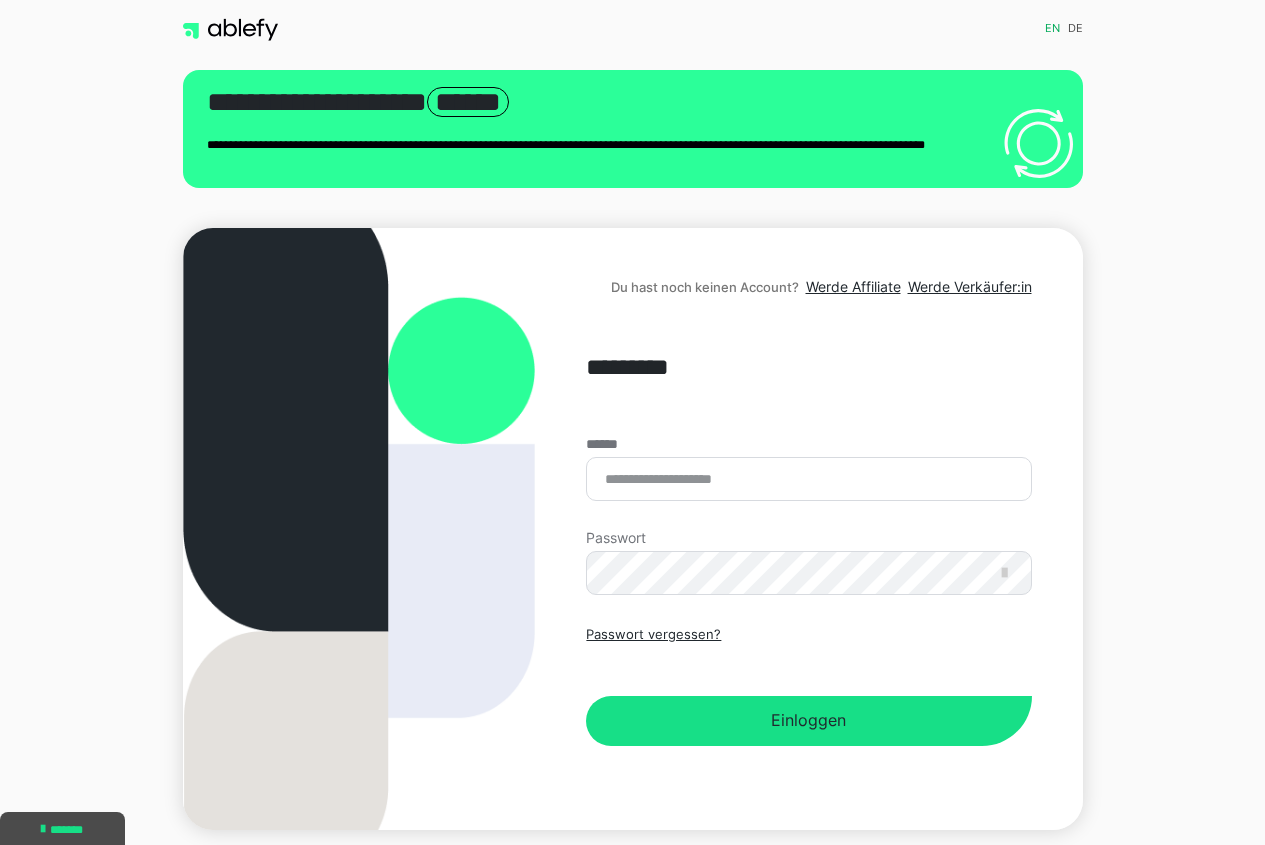 scroll, scrollTop: 0, scrollLeft: 0, axis: both 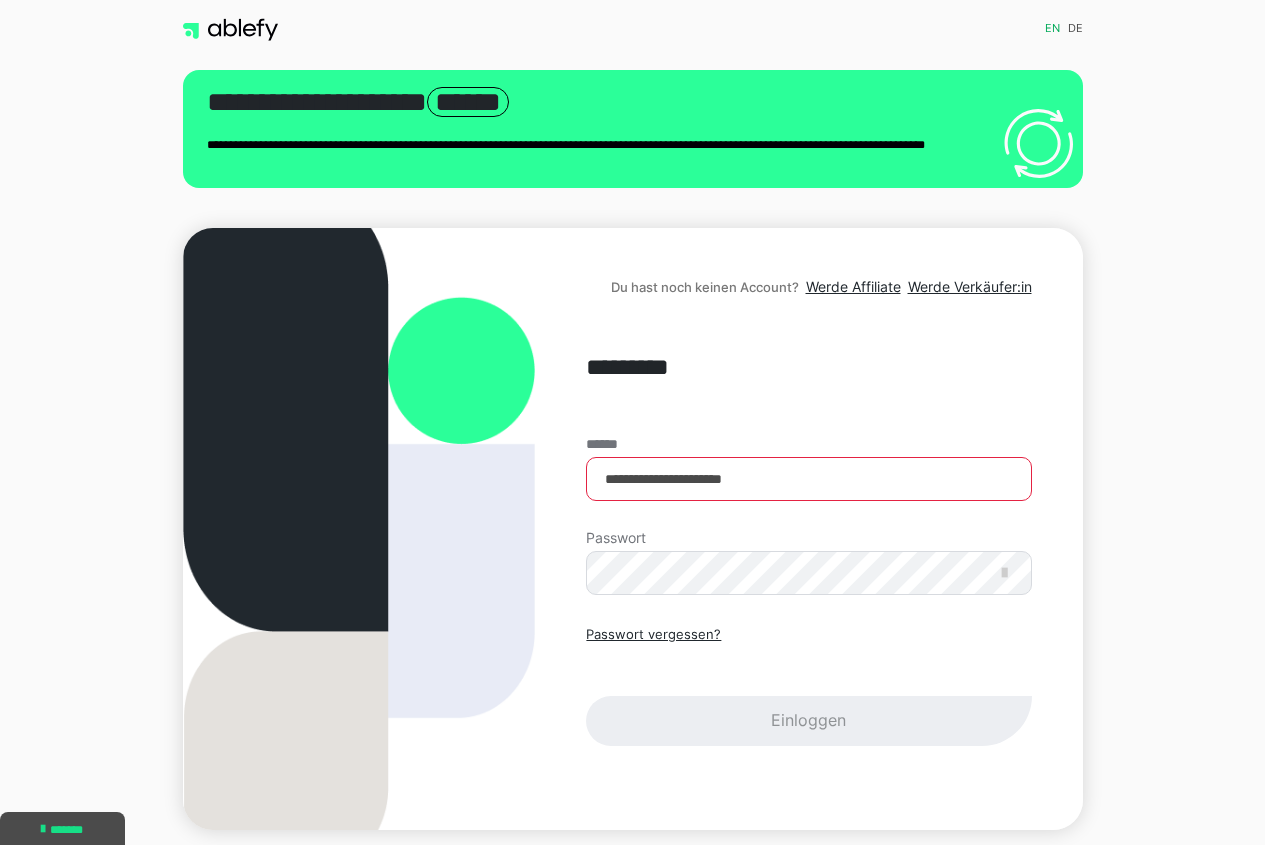 type on "**********" 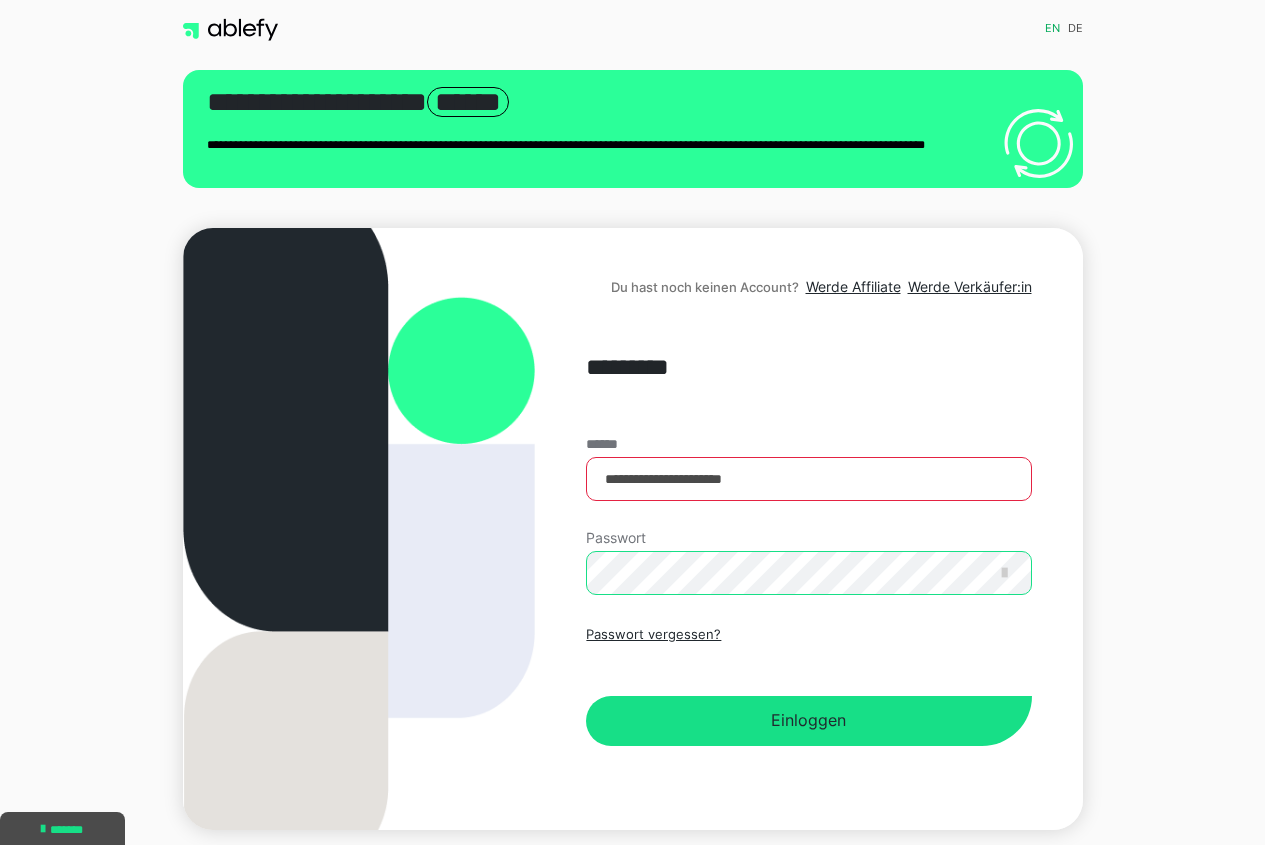 click on "Einloggen" at bounding box center (808, 721) 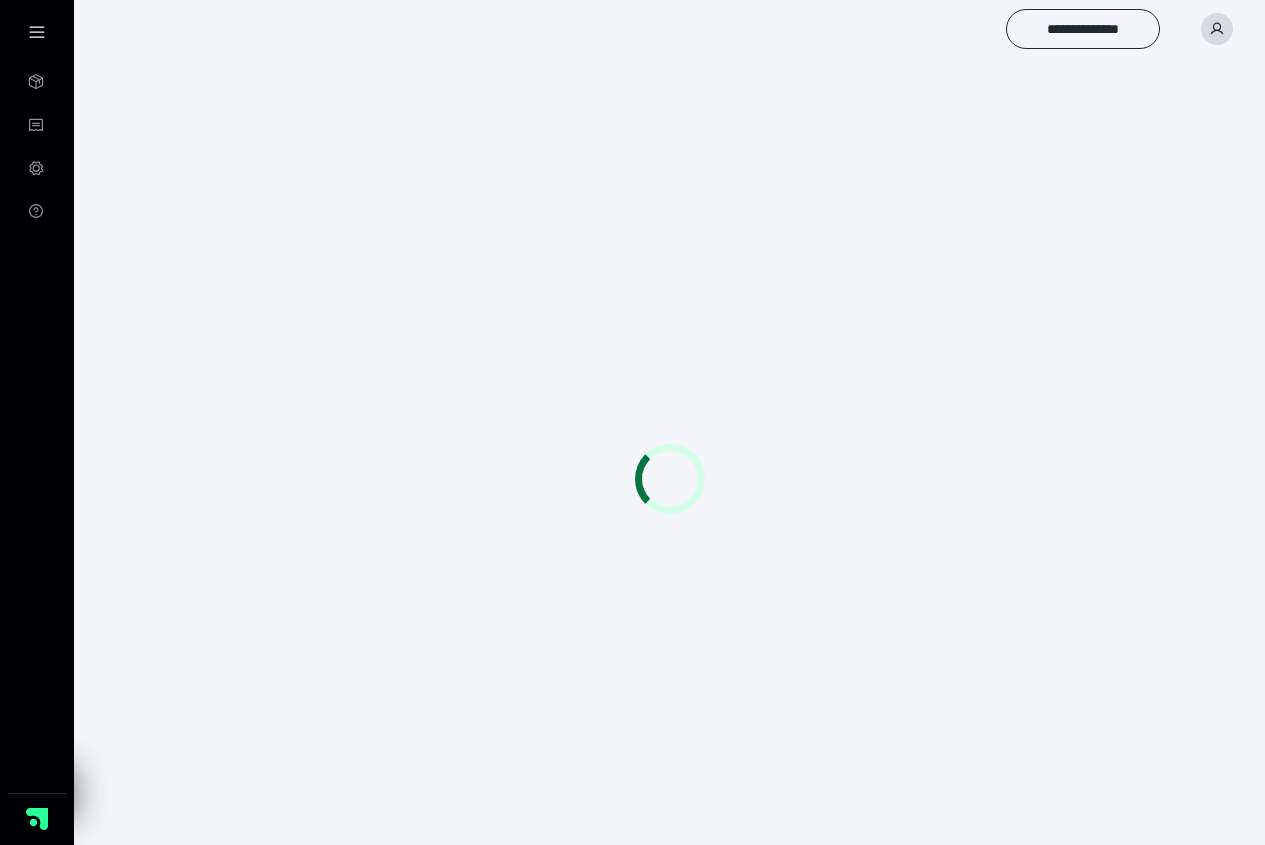 scroll, scrollTop: 0, scrollLeft: 0, axis: both 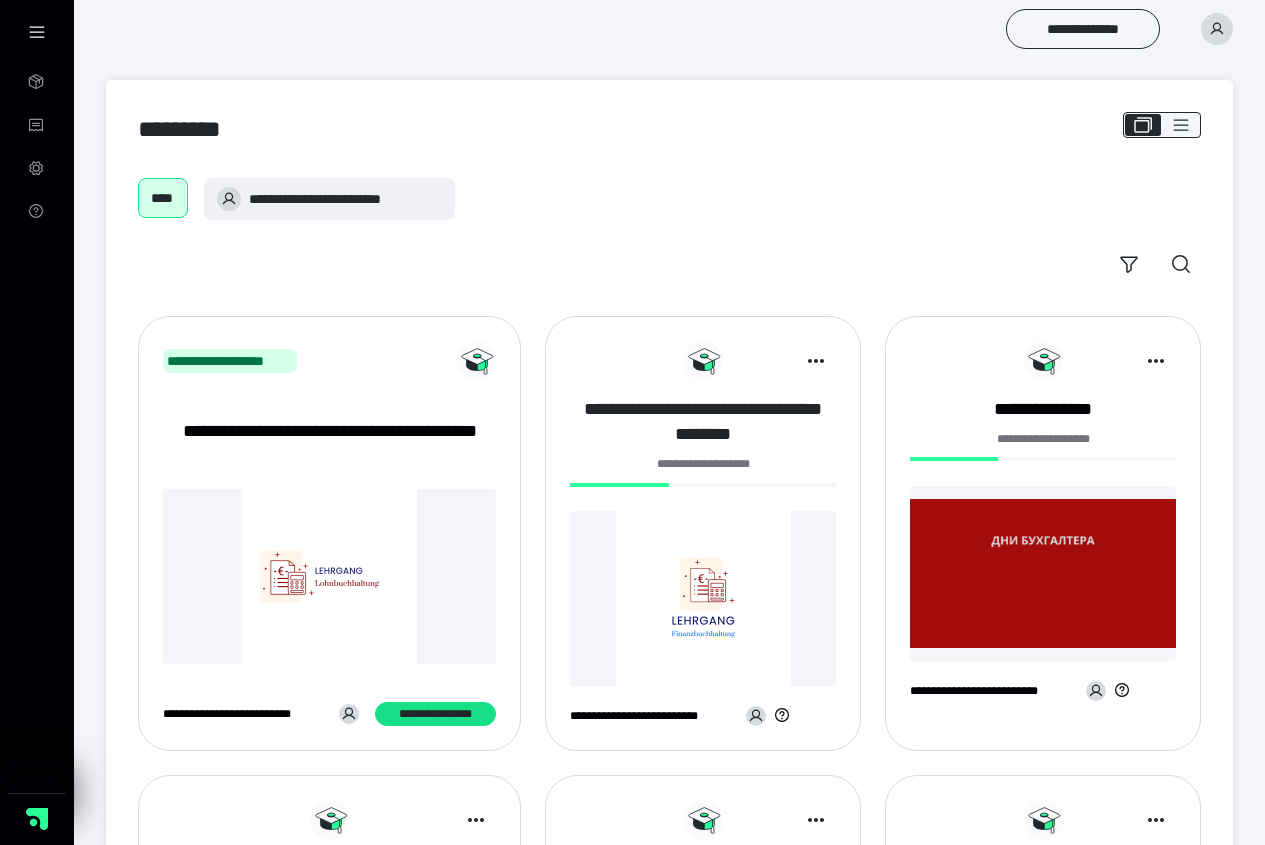 click on "**********" at bounding box center (703, 422) 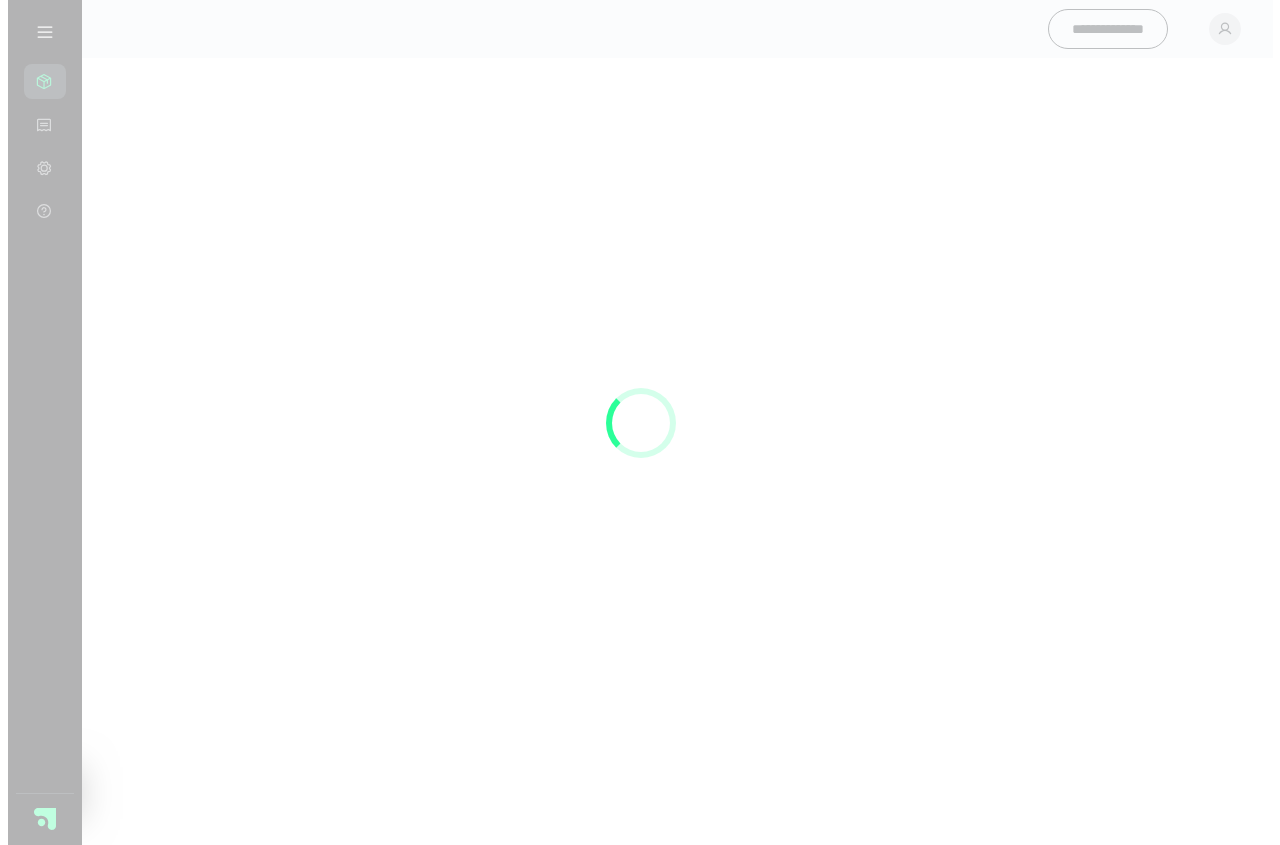 scroll, scrollTop: 0, scrollLeft: 0, axis: both 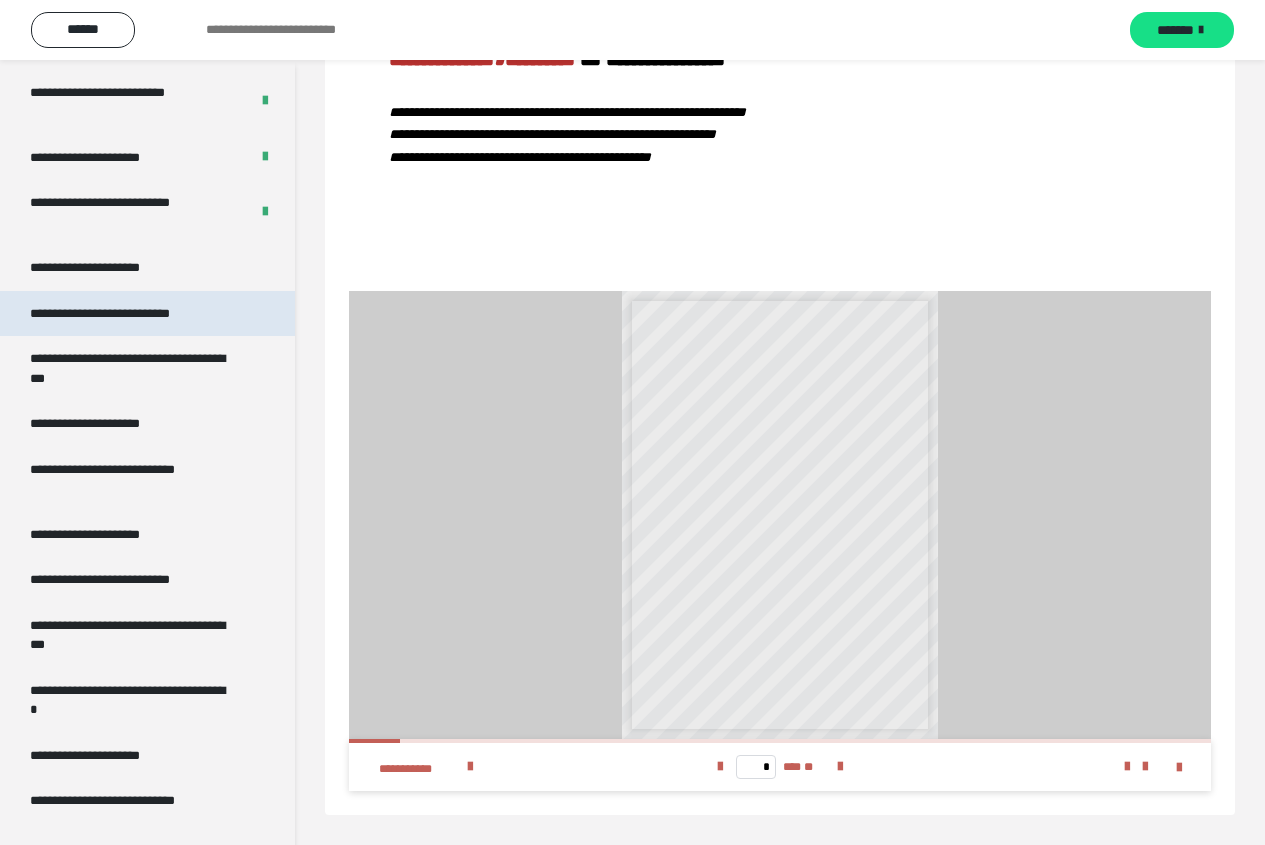 click on "**********" at bounding box center [127, 314] 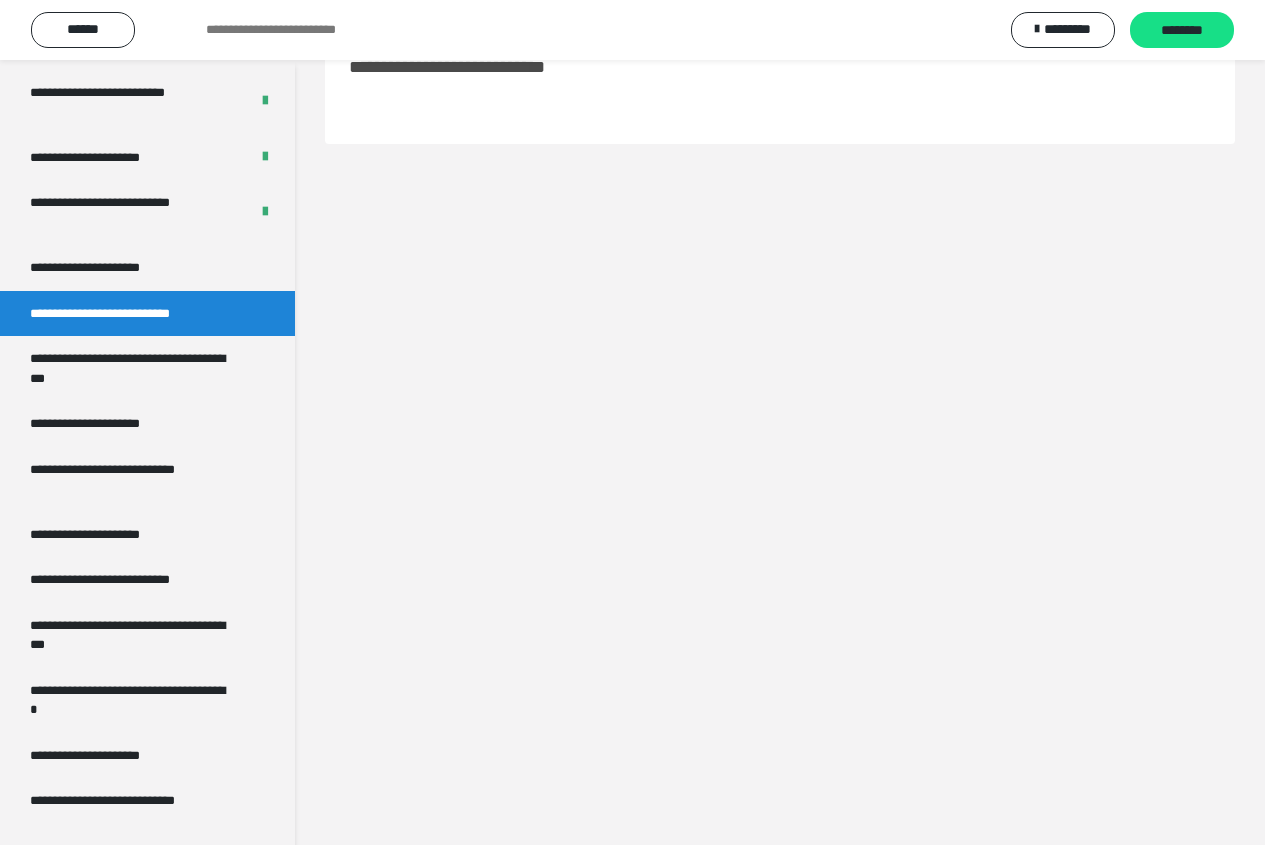 scroll, scrollTop: 60, scrollLeft: 0, axis: vertical 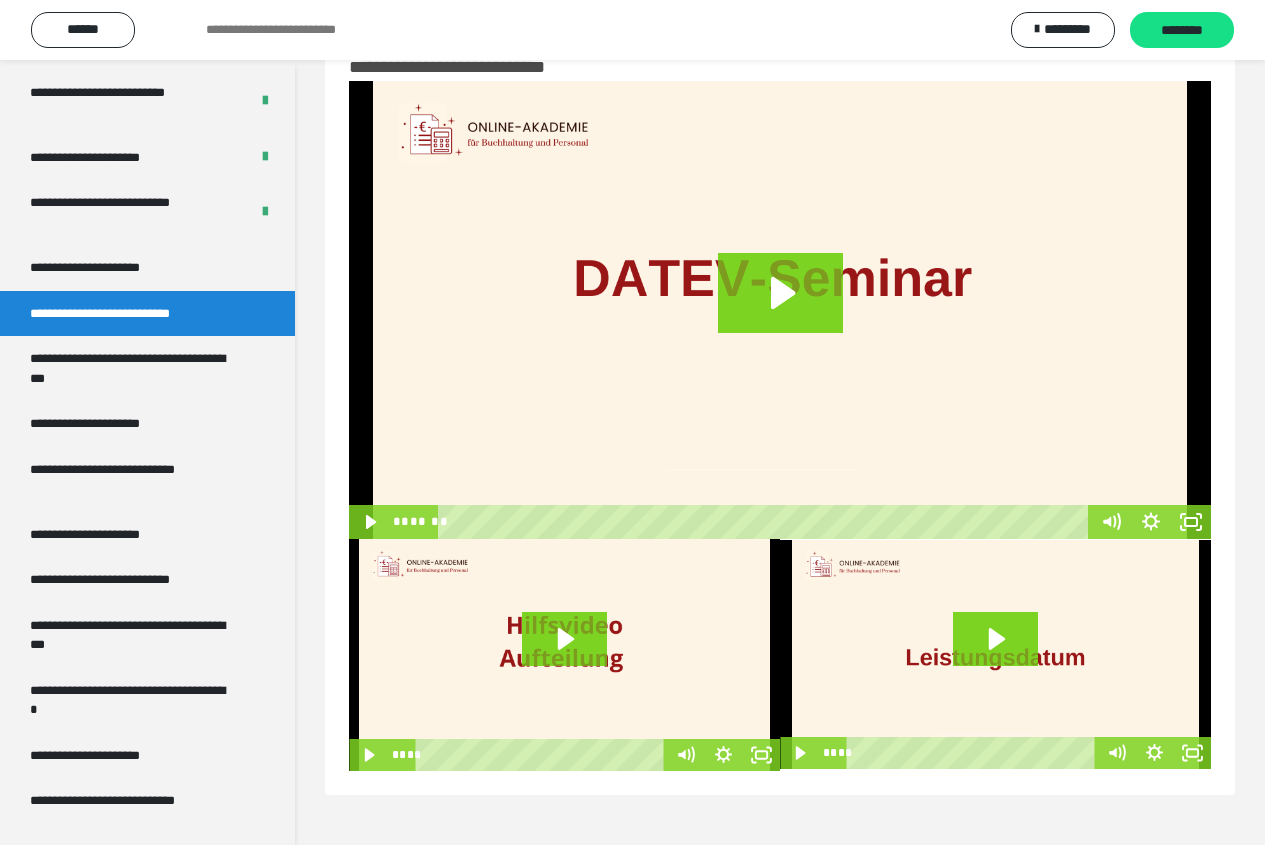 drag, startPoint x: 117, startPoint y: 268, endPoint x: 446, endPoint y: 355, distance: 340.3087 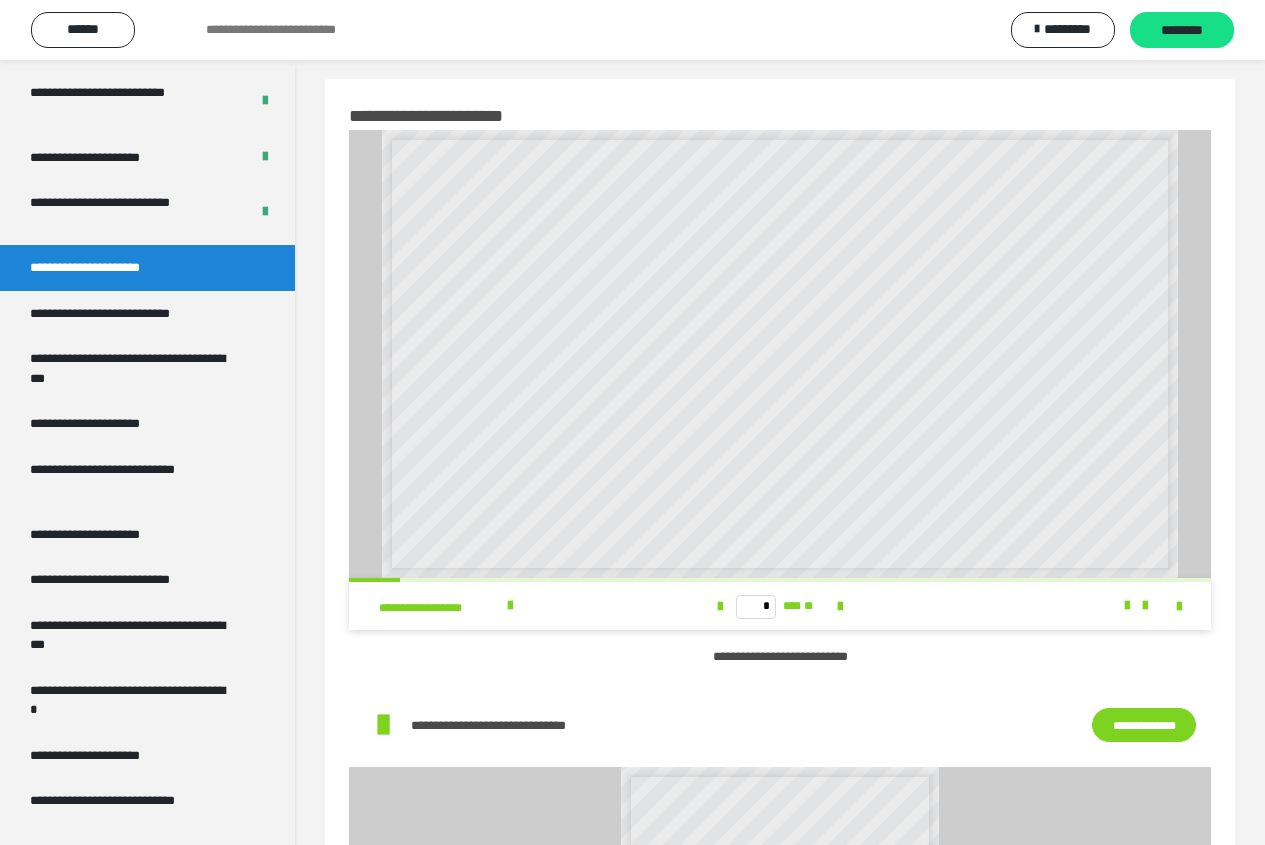 scroll, scrollTop: 0, scrollLeft: 0, axis: both 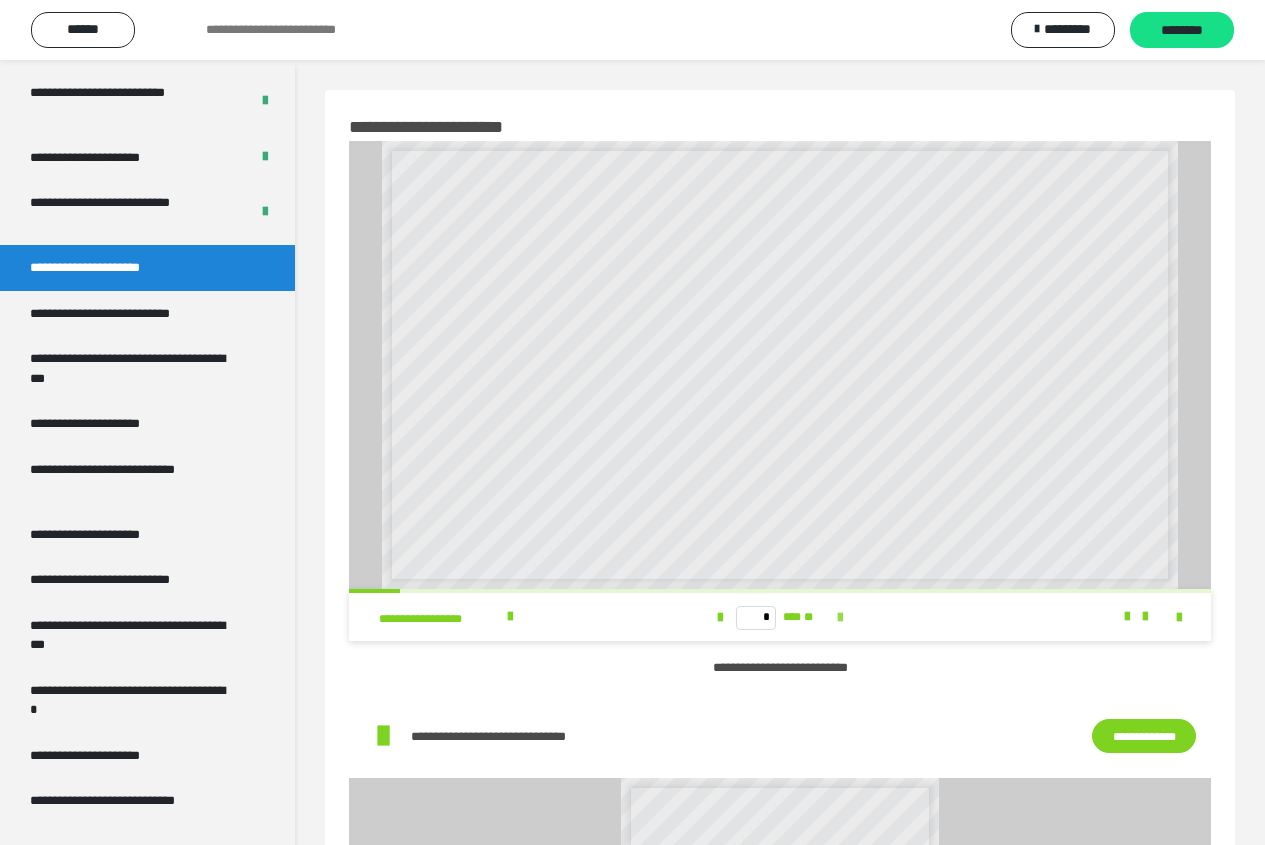click at bounding box center [840, 618] 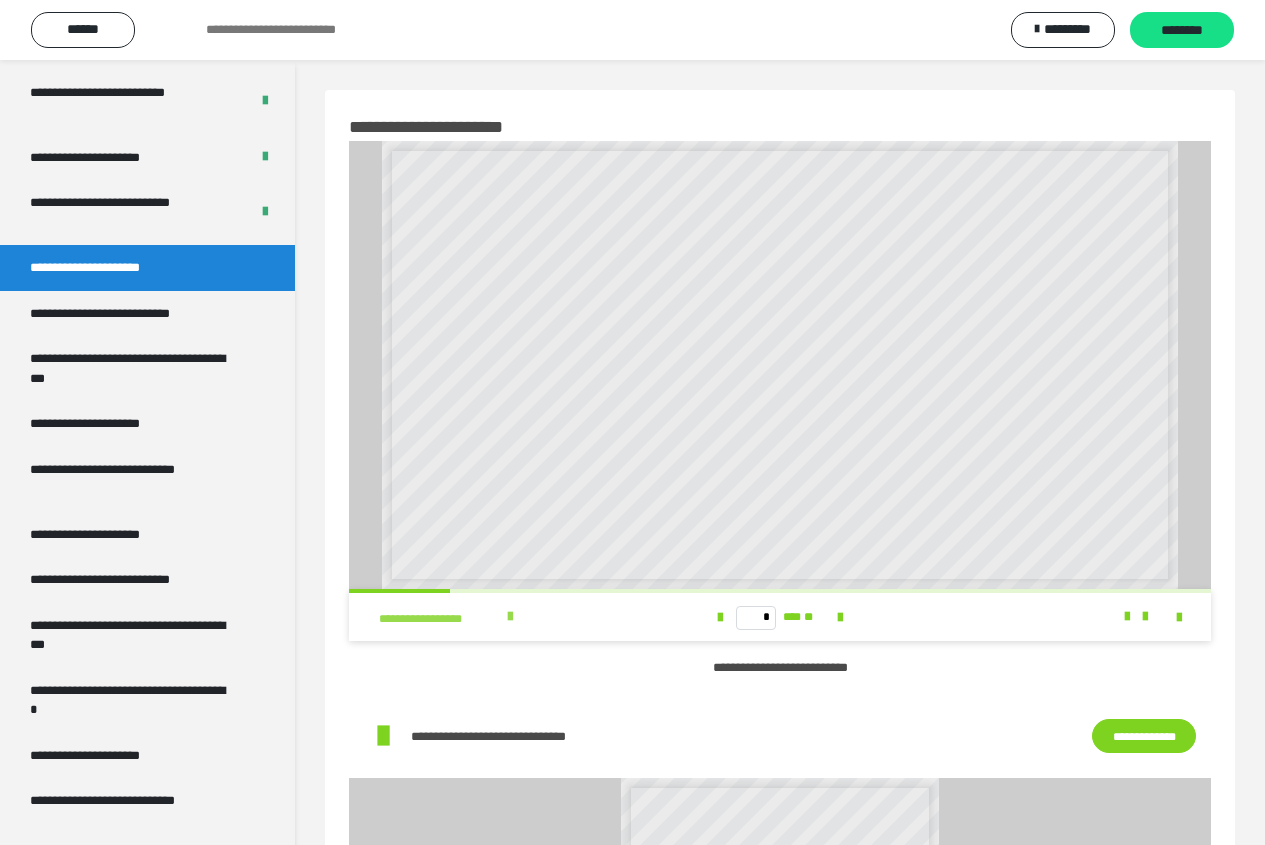 click at bounding box center (510, 617) 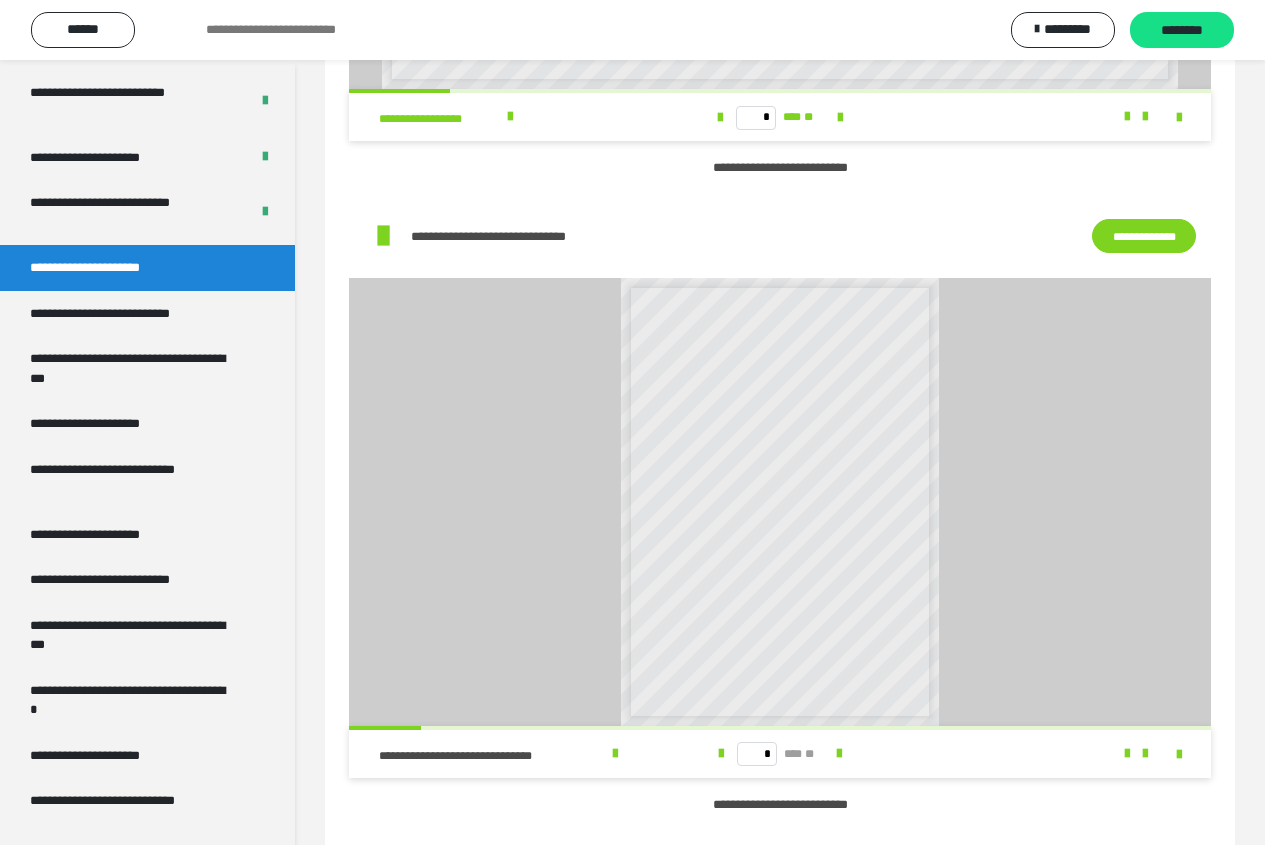 scroll, scrollTop: 600, scrollLeft: 0, axis: vertical 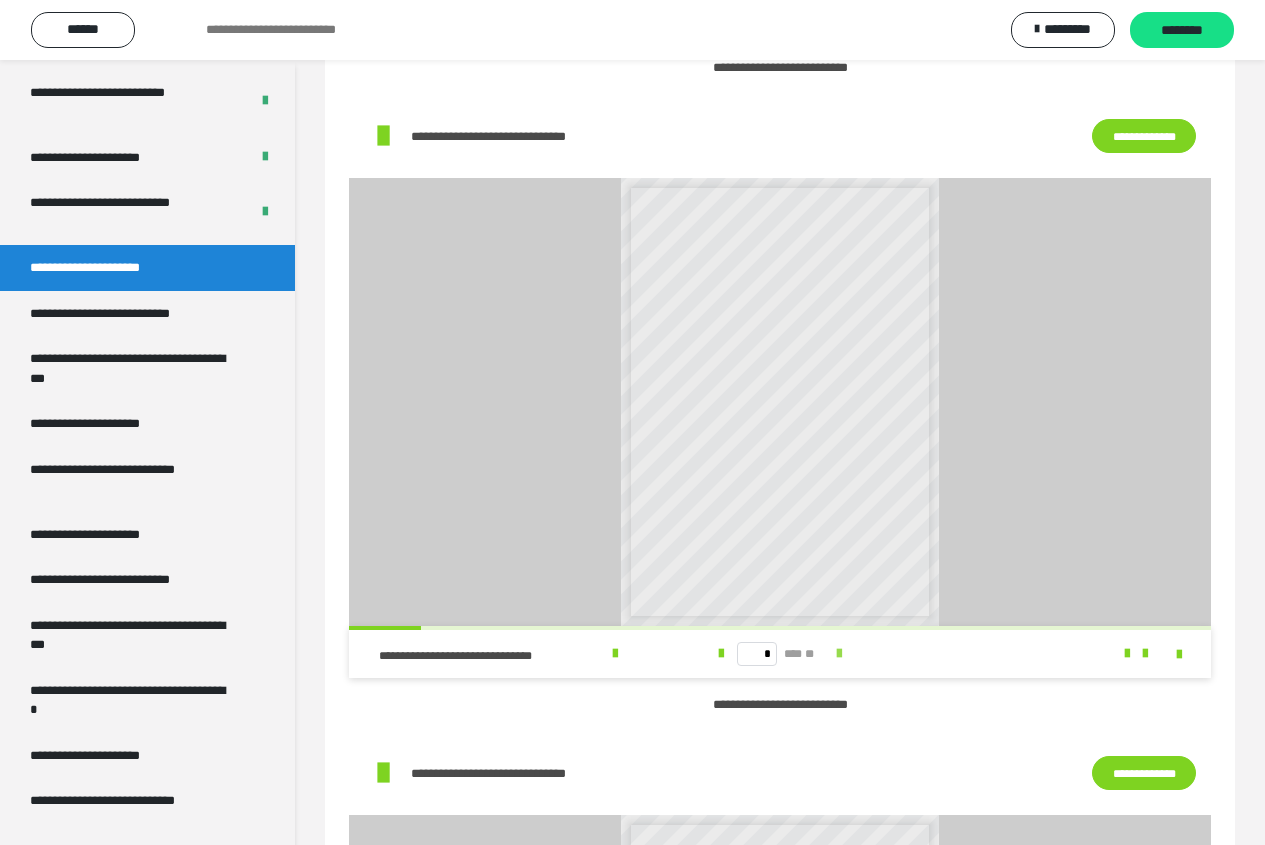 click at bounding box center (839, 654) 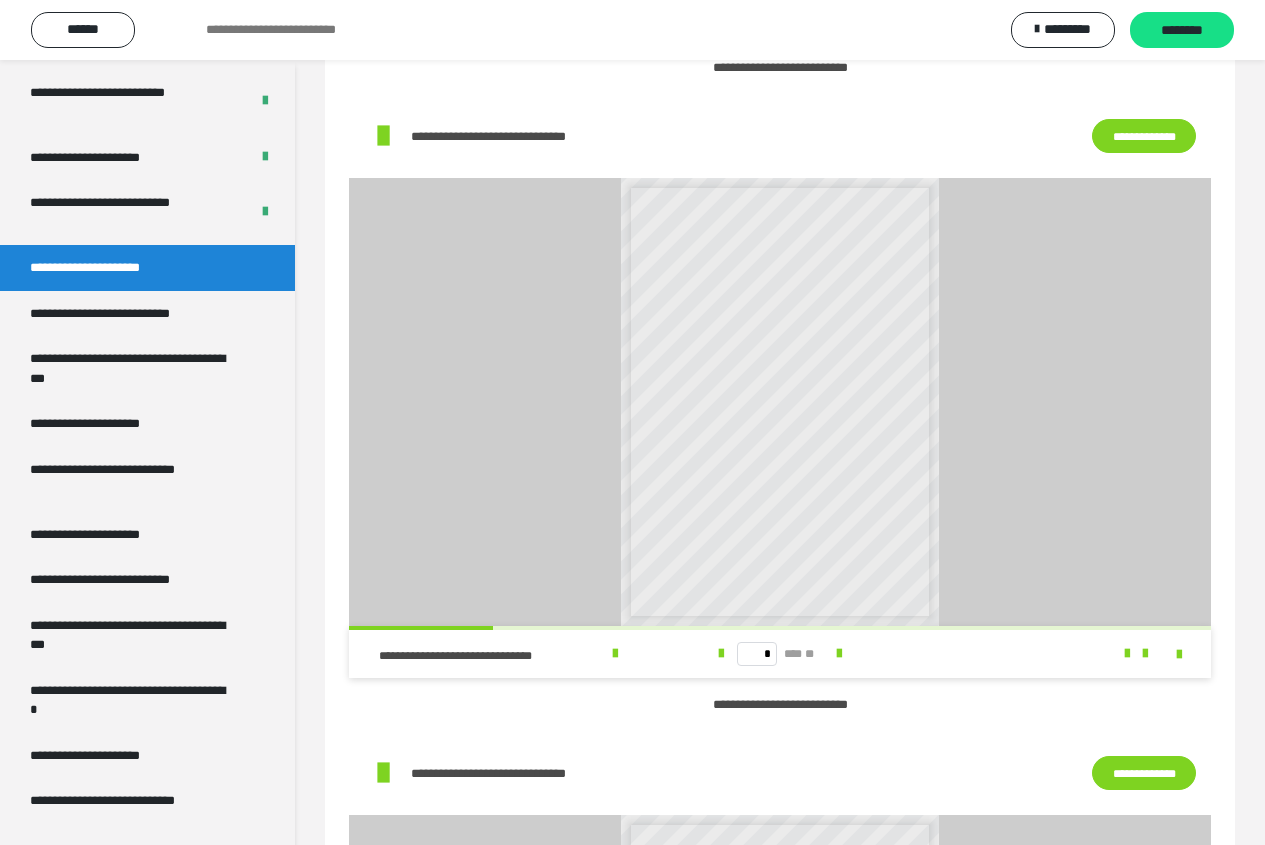 click at bounding box center (1101, 654) 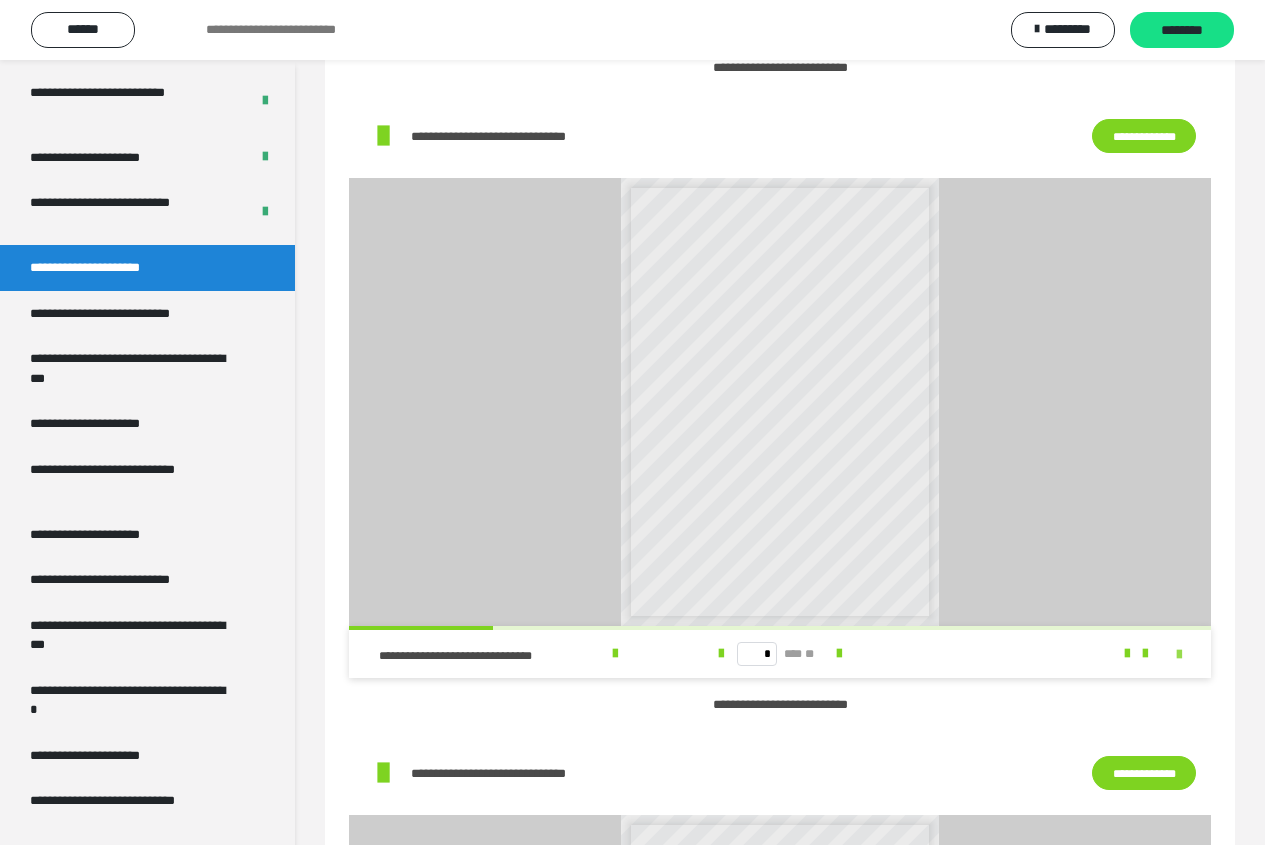 click at bounding box center [1179, 655] 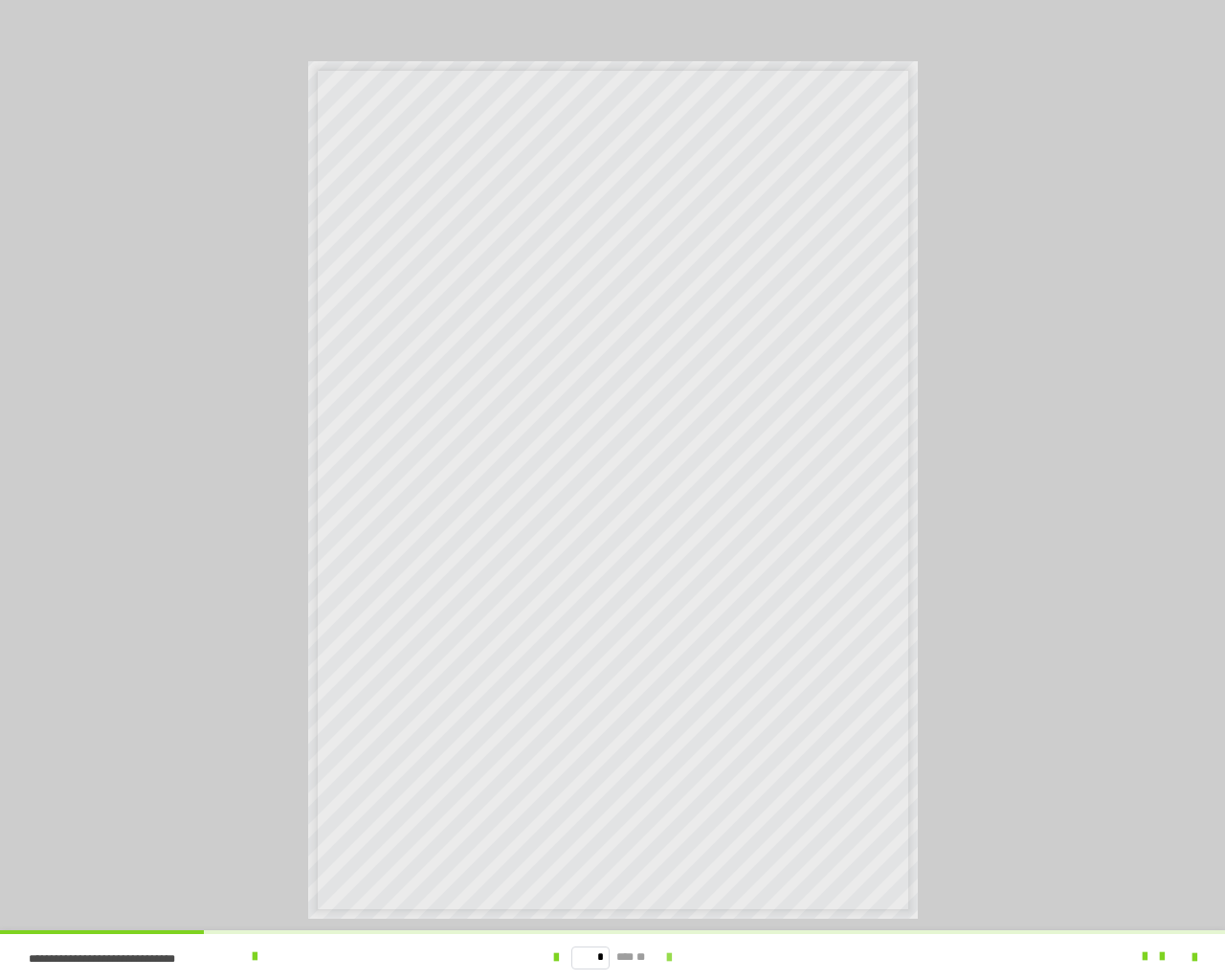 click at bounding box center [669, 958] 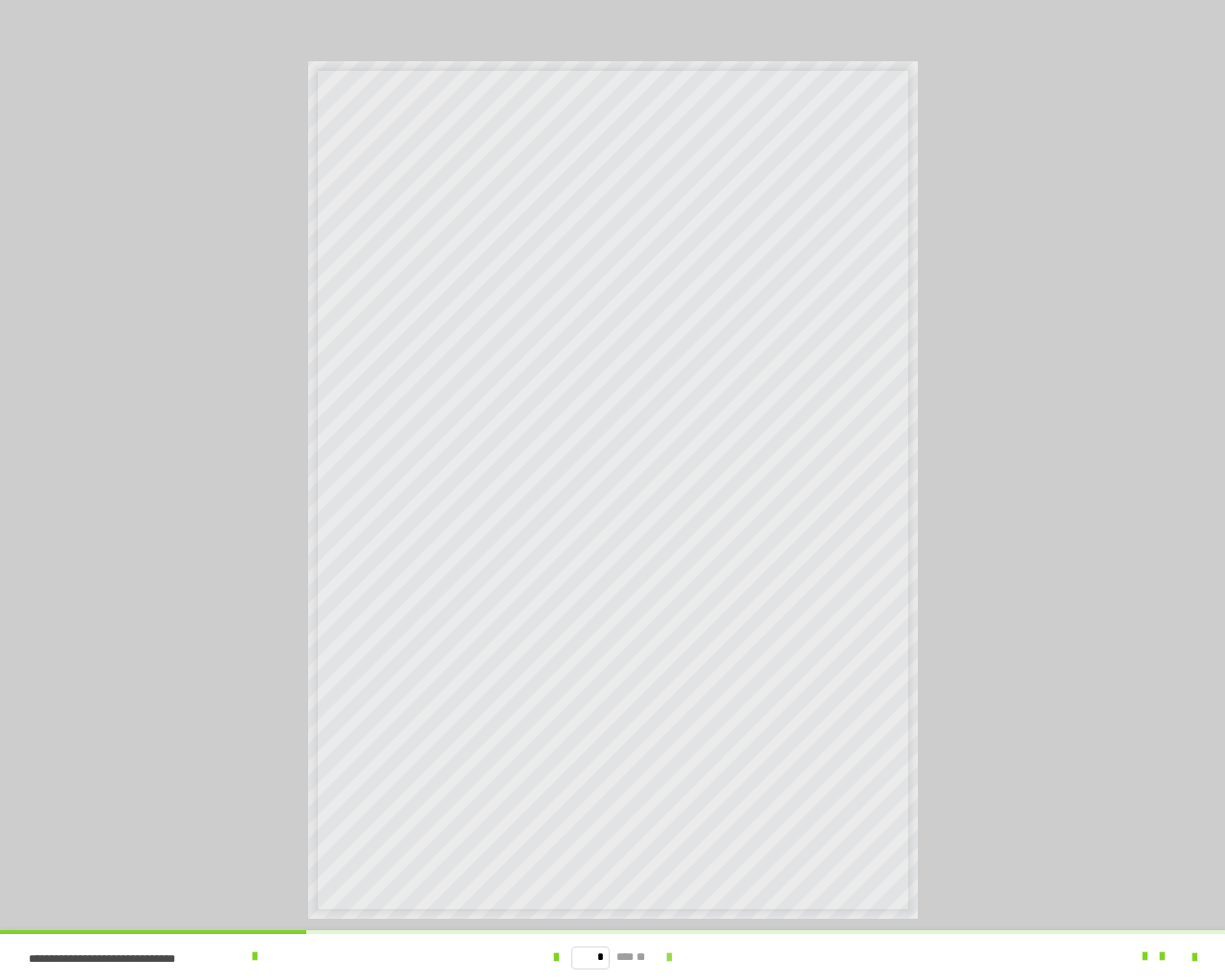 click at bounding box center [669, 958] 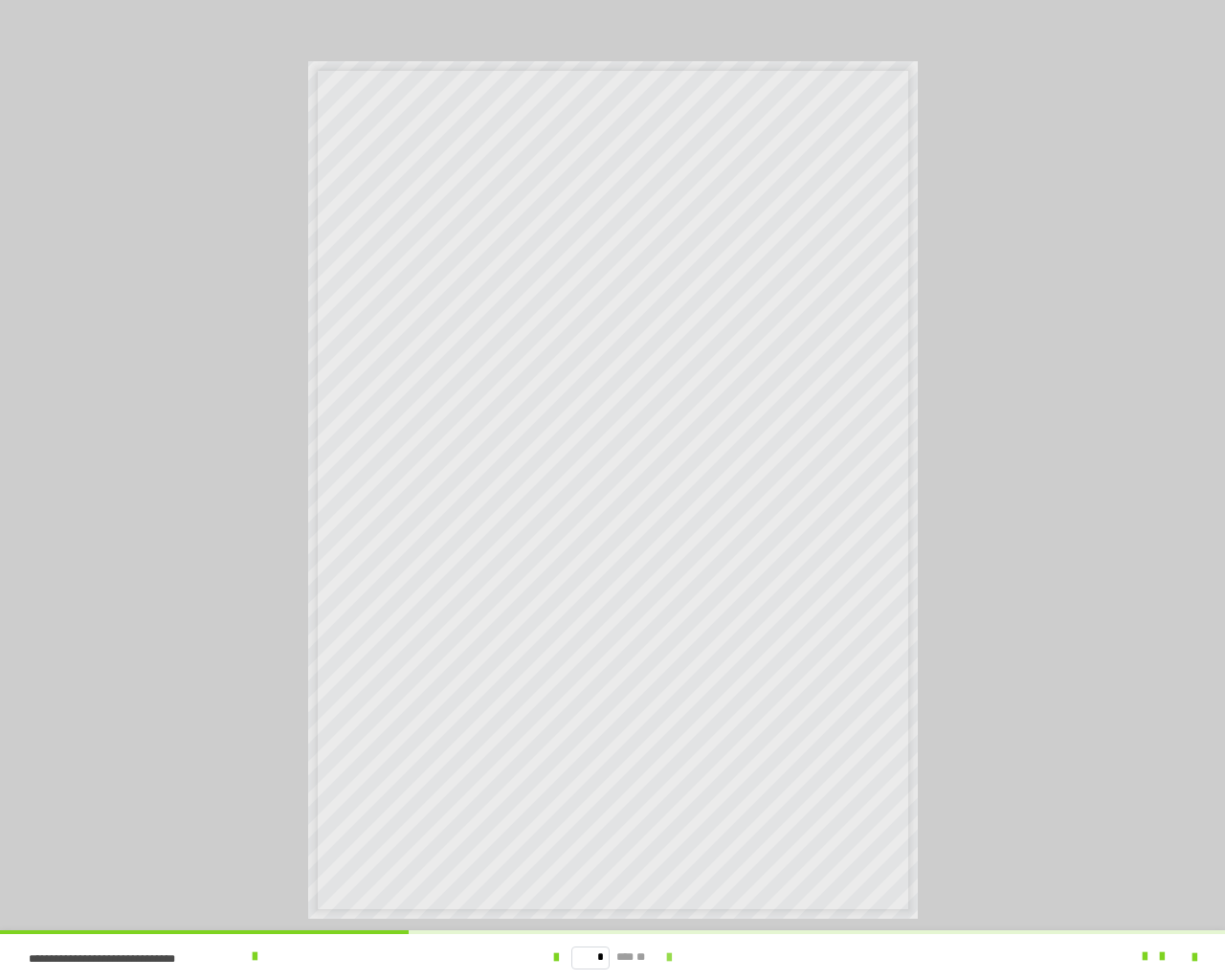 click at bounding box center (669, 958) 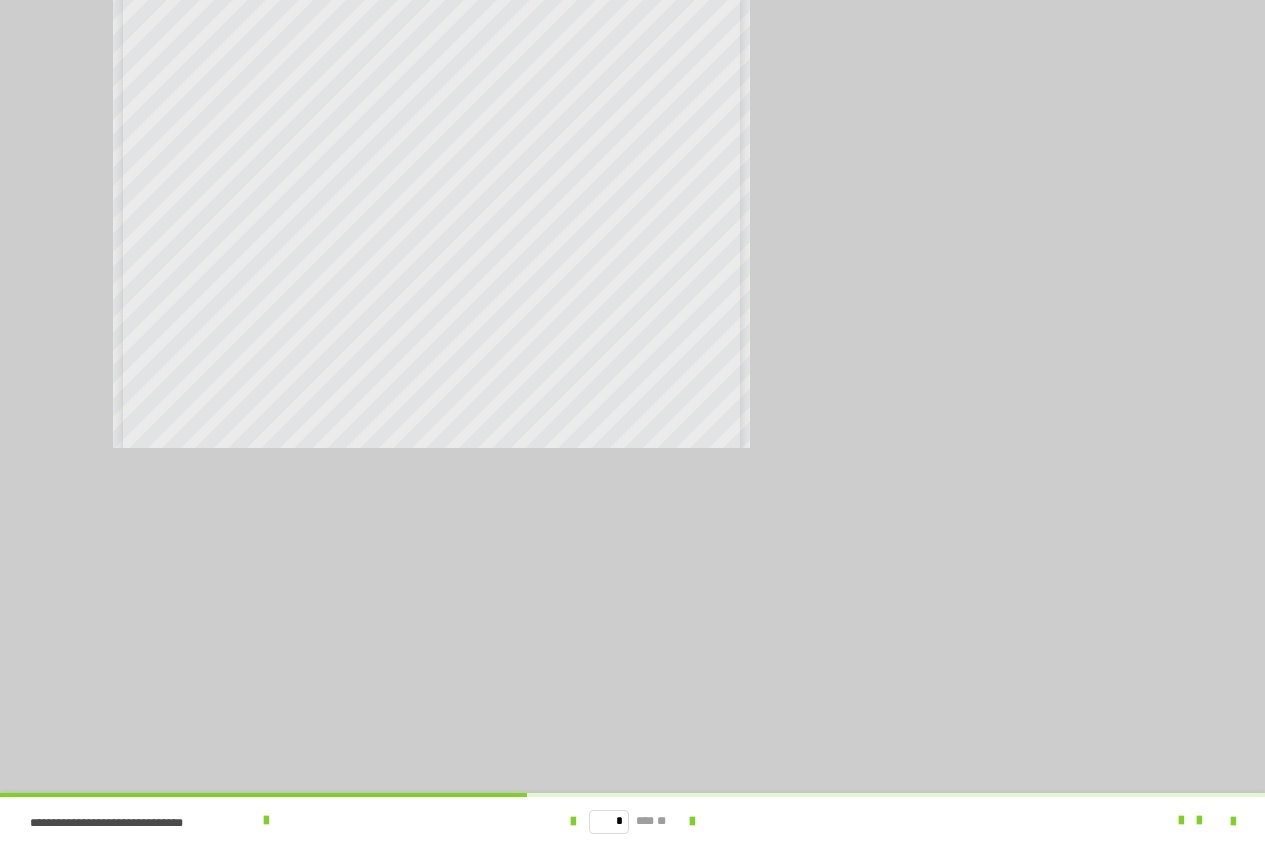 scroll, scrollTop: 0, scrollLeft: 0, axis: both 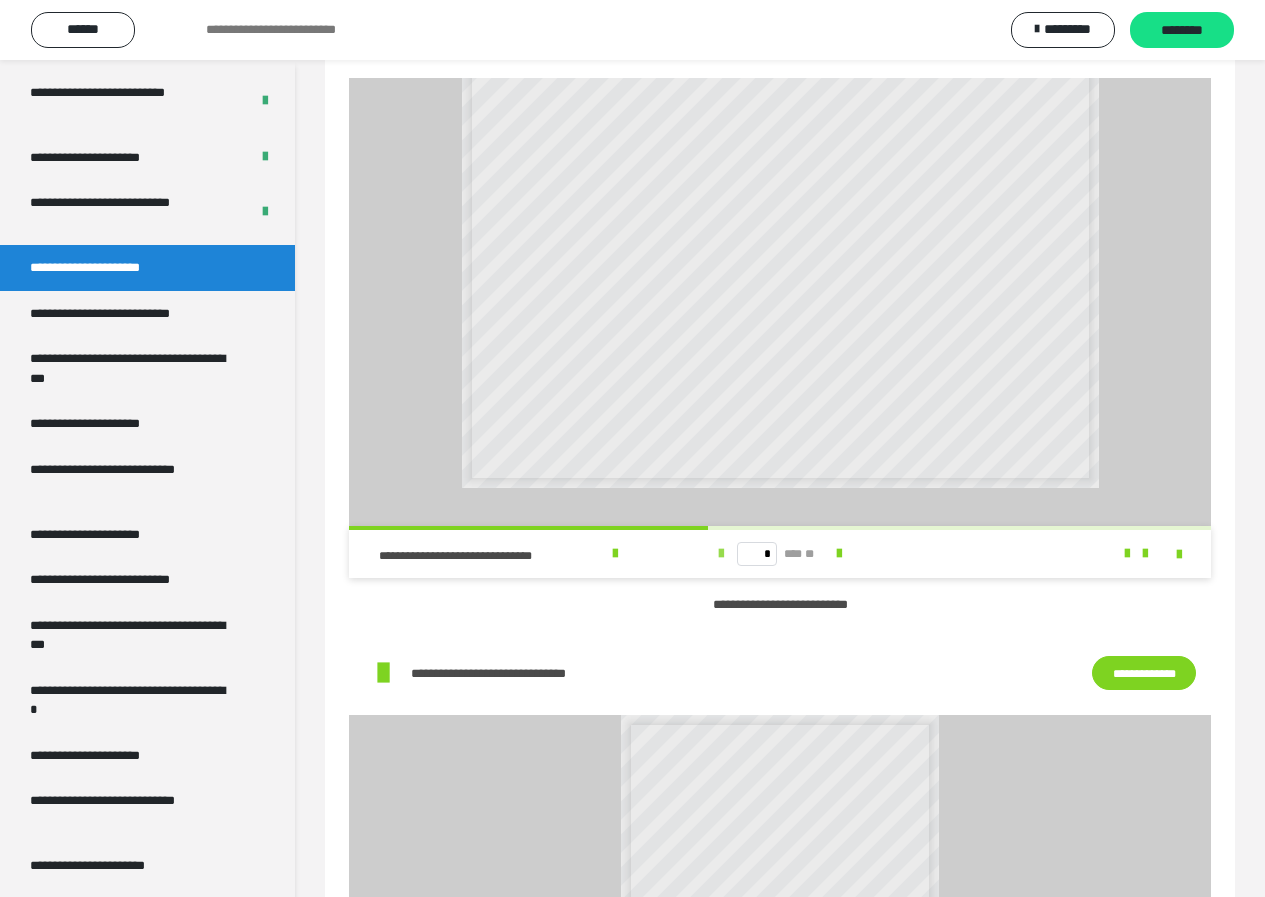 click at bounding box center (721, 554) 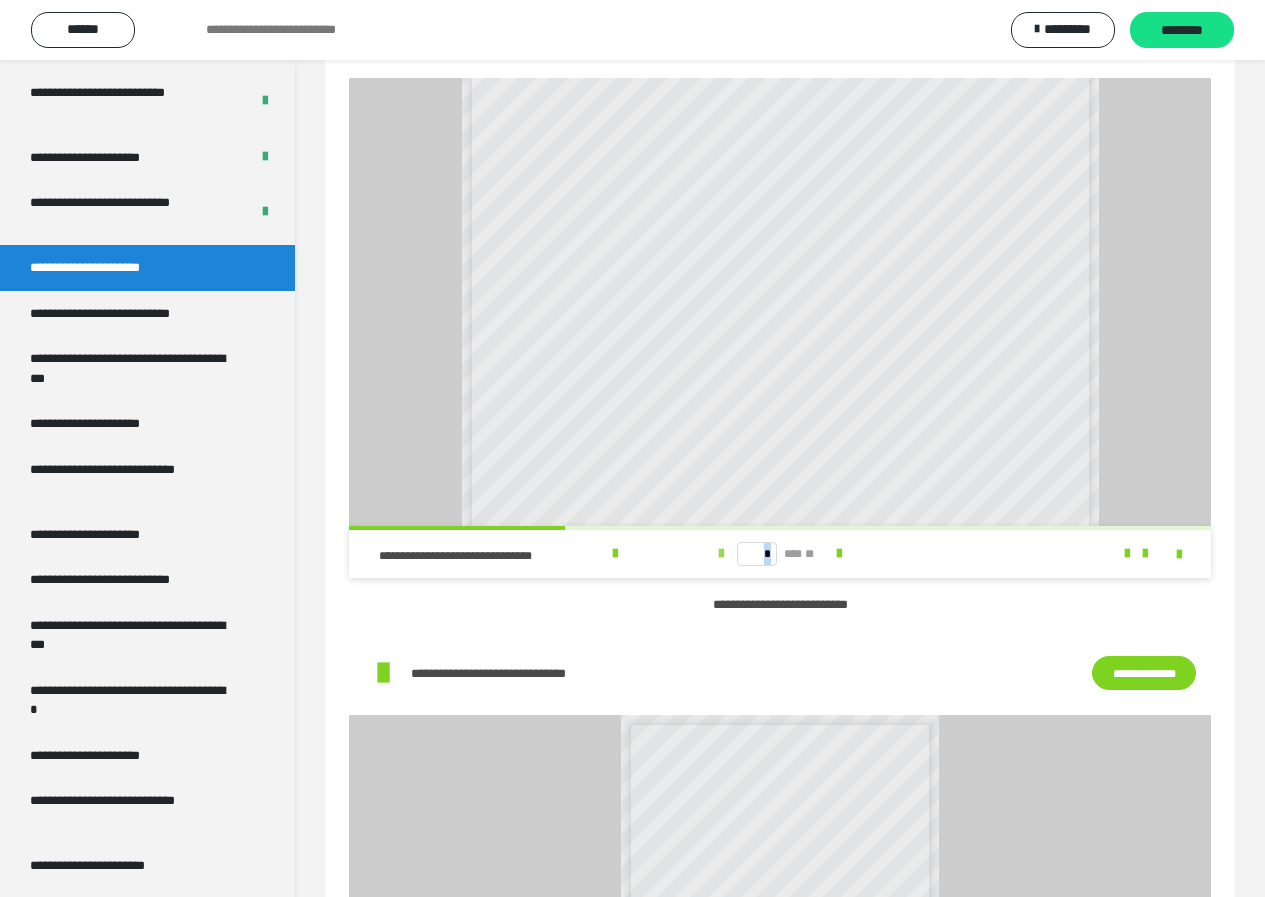 click at bounding box center [721, 554] 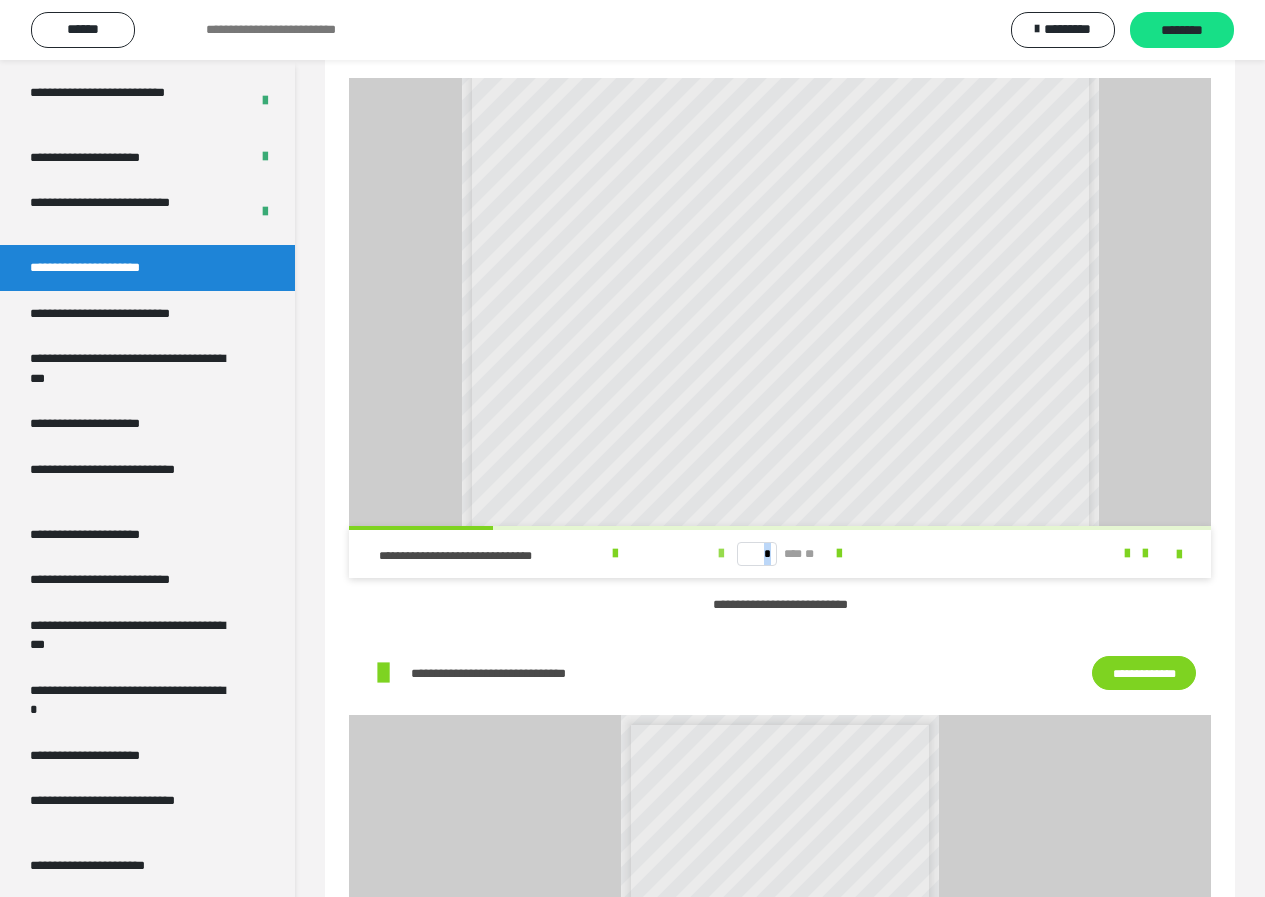 click at bounding box center (721, 554) 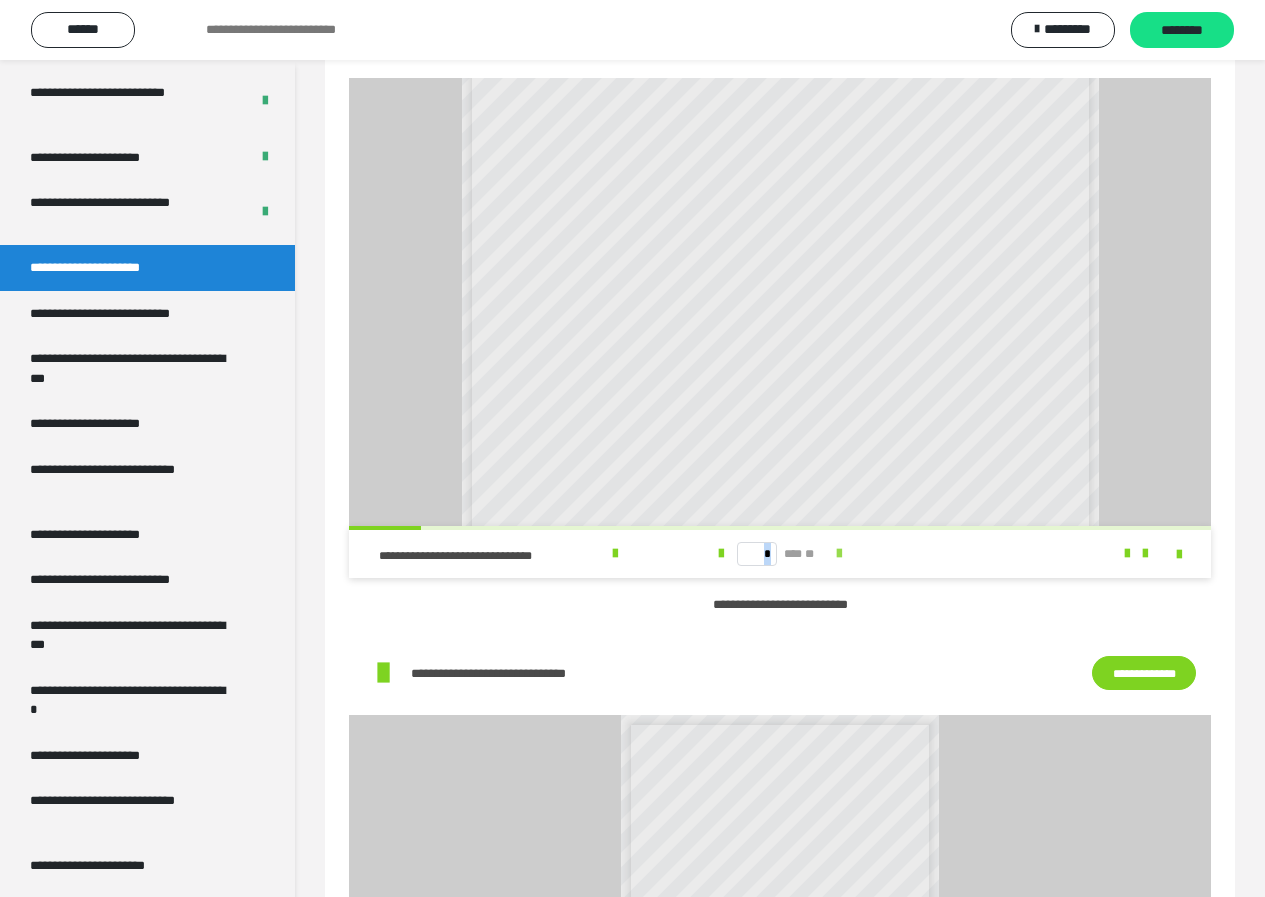click at bounding box center [839, 554] 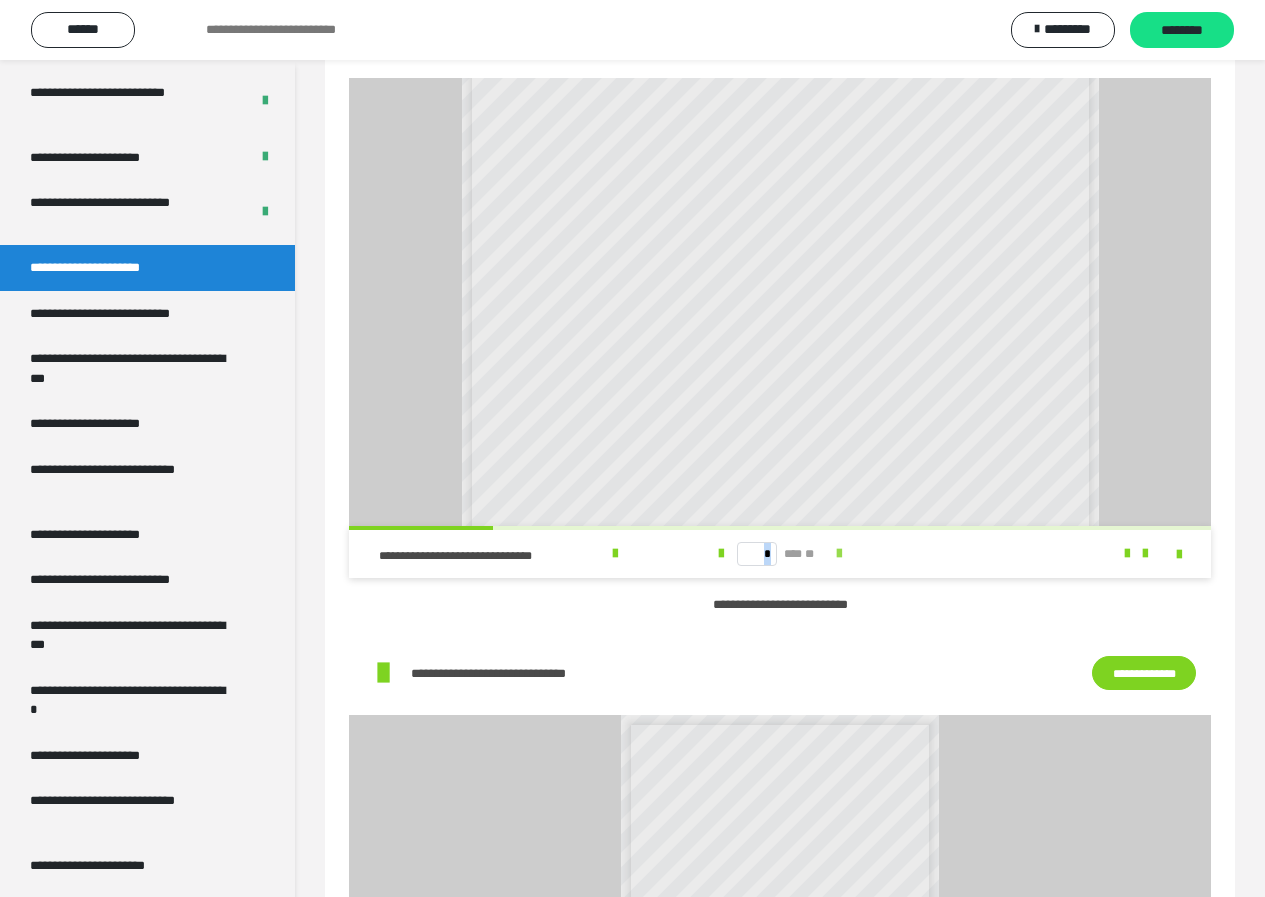 type on "*" 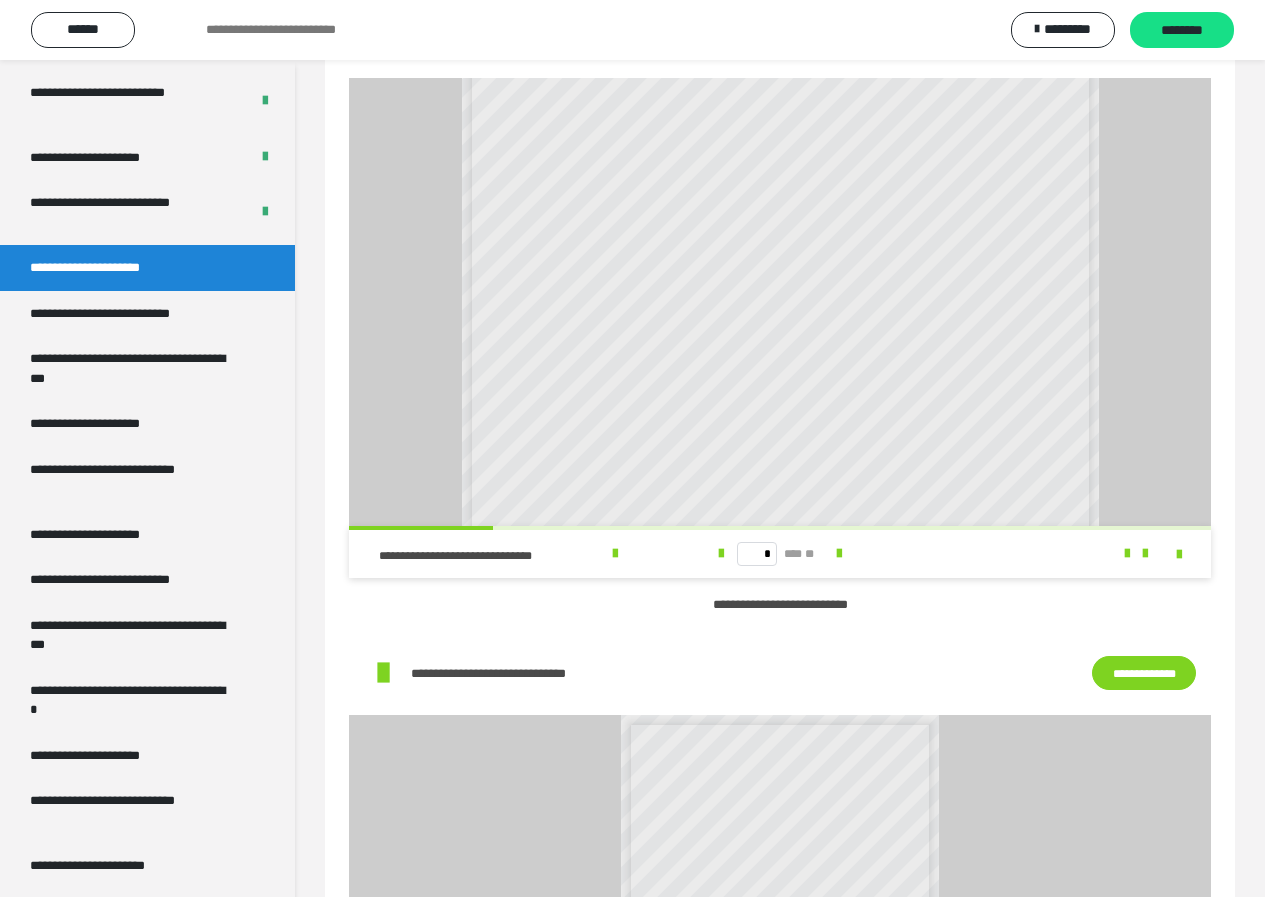 scroll, scrollTop: 0, scrollLeft: 0, axis: both 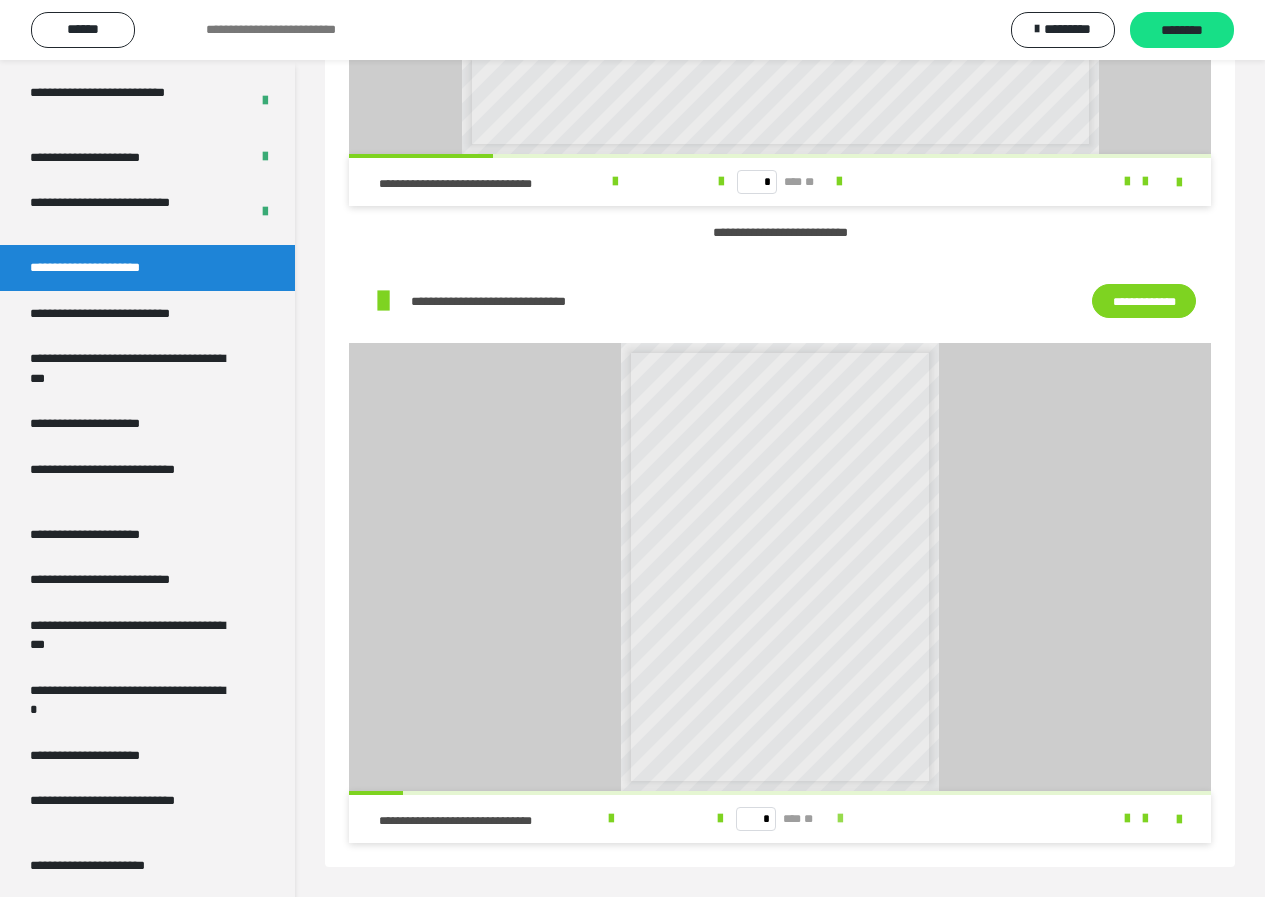 click at bounding box center (840, 819) 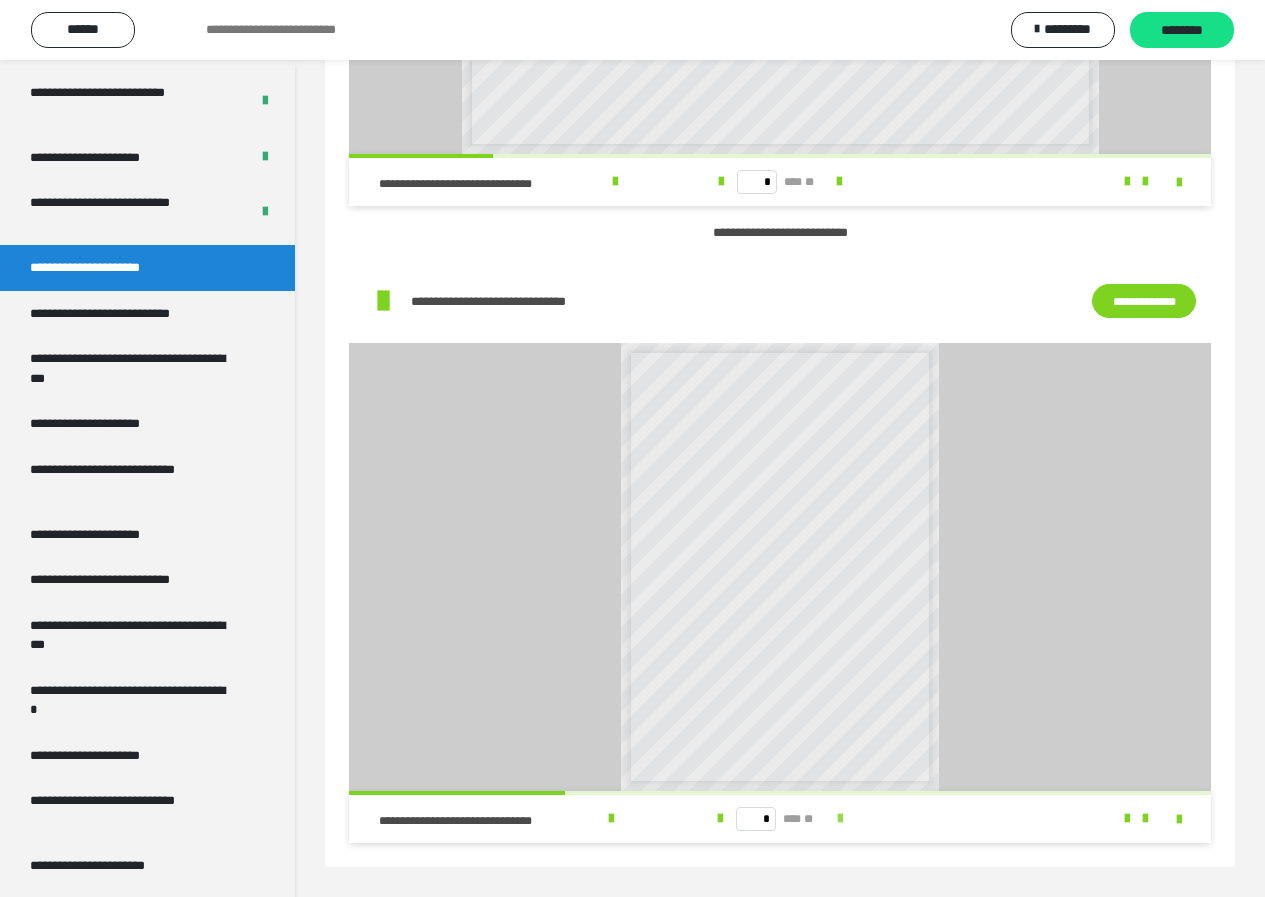 click at bounding box center (840, 819) 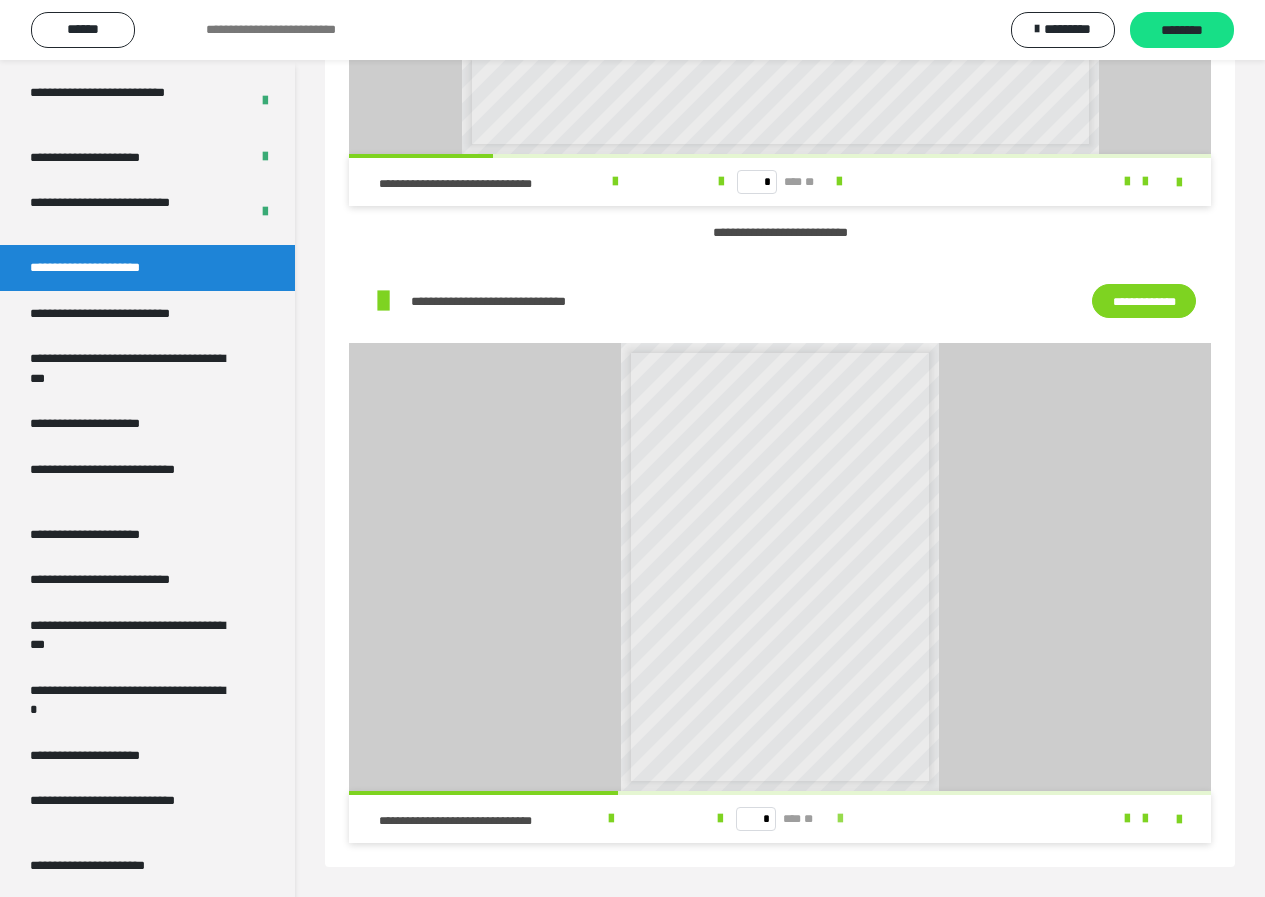 click at bounding box center (840, 819) 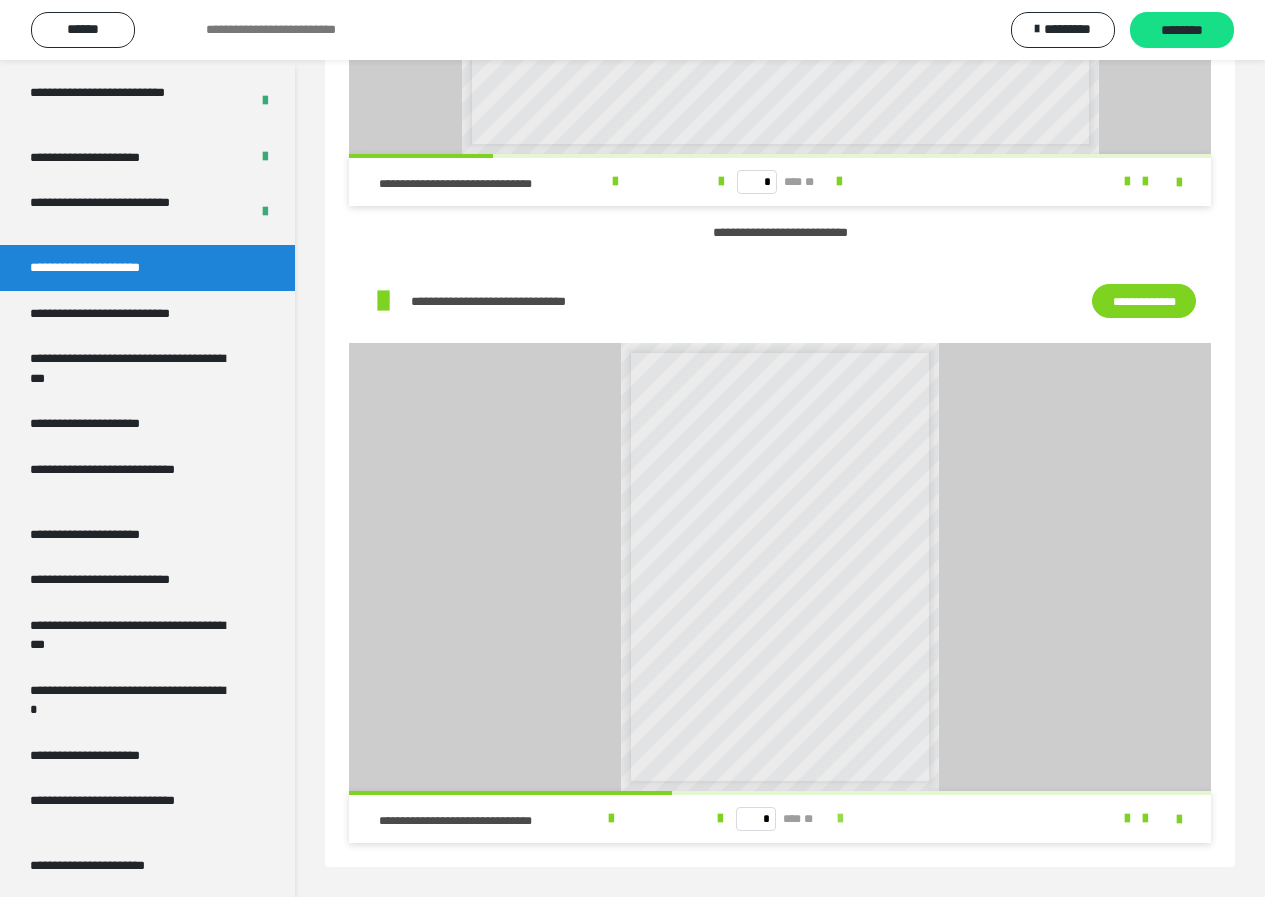 click at bounding box center [840, 819] 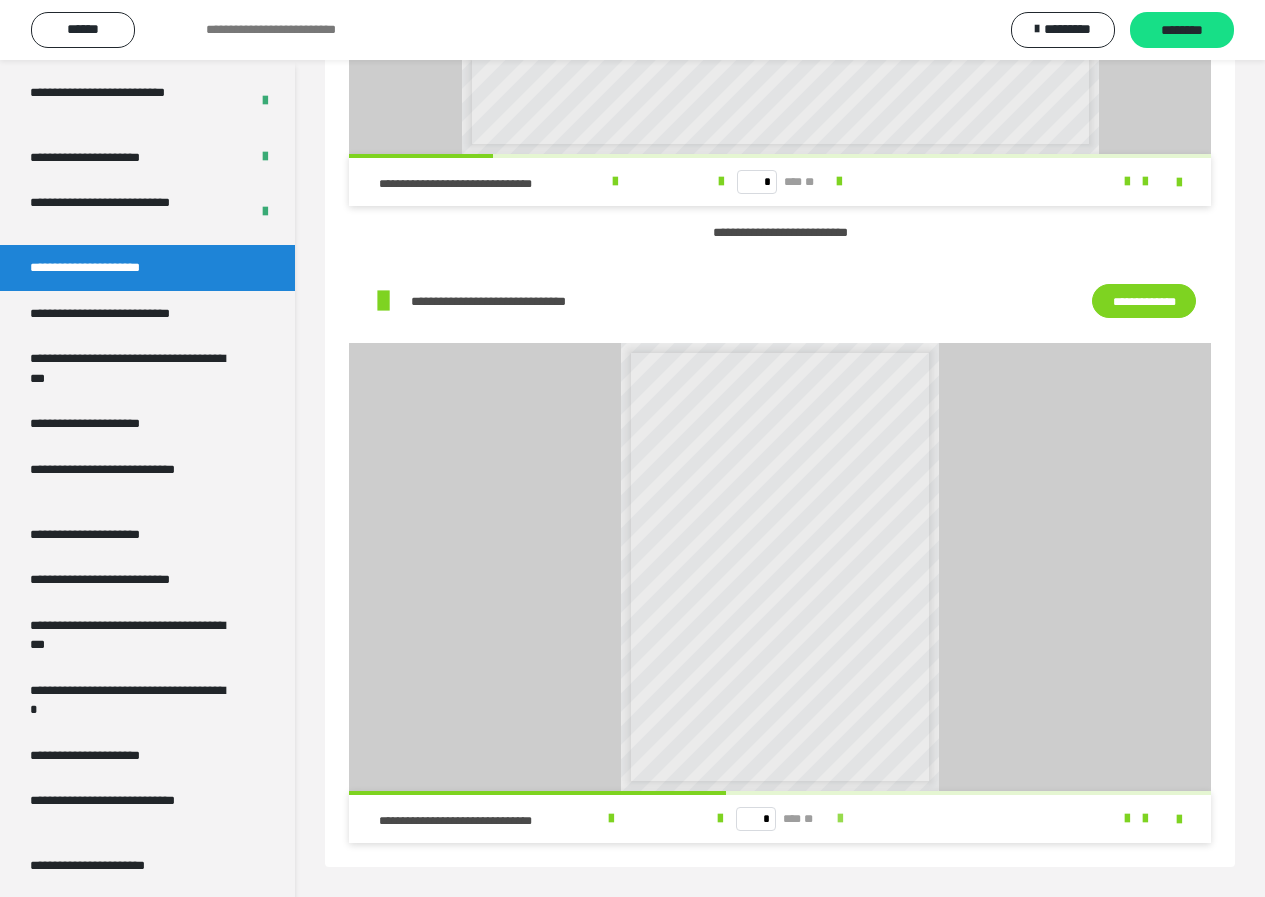 click at bounding box center (840, 819) 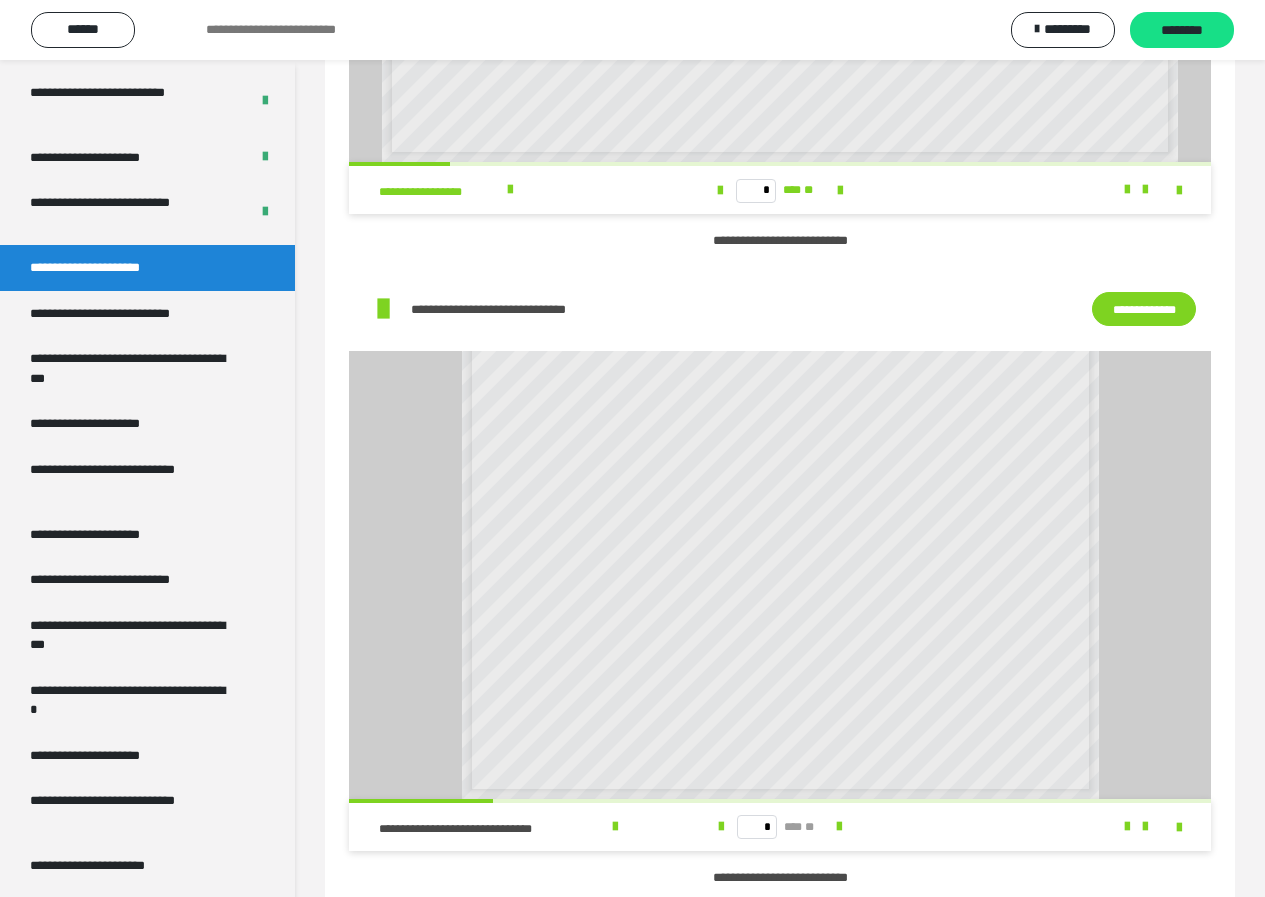 scroll, scrollTop: 172, scrollLeft: 0, axis: vertical 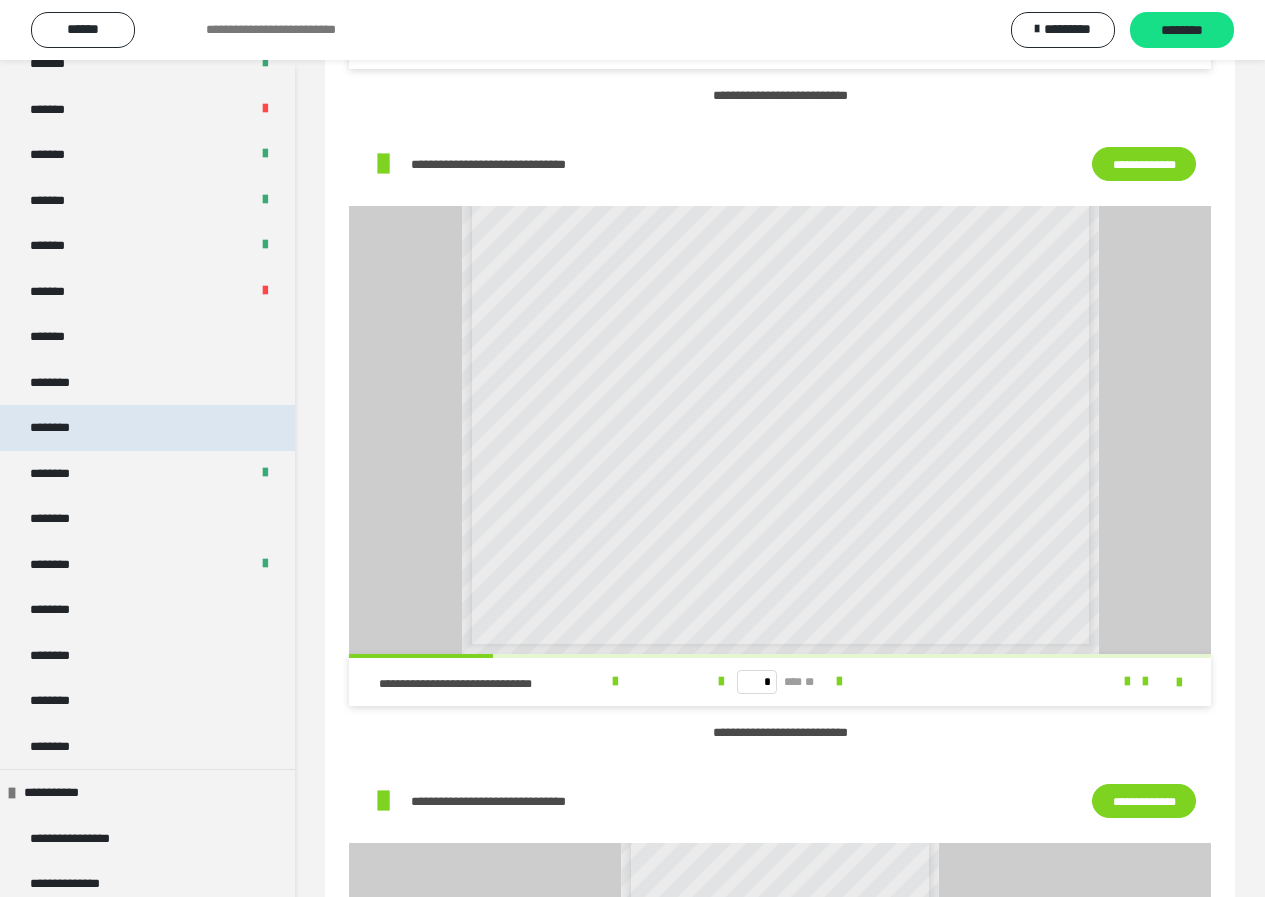 click on "********" at bounding box center (147, 428) 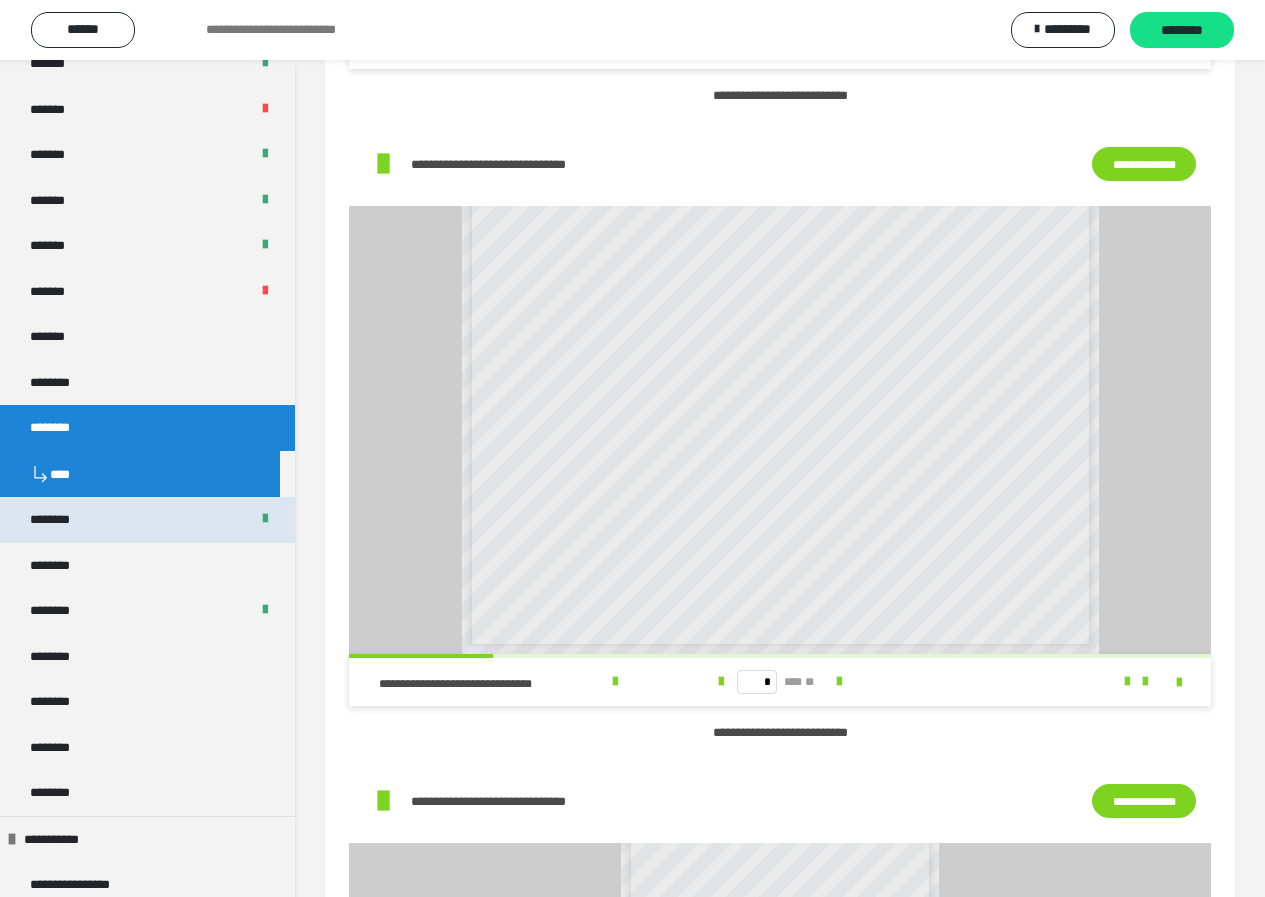 scroll, scrollTop: 7, scrollLeft: 0, axis: vertical 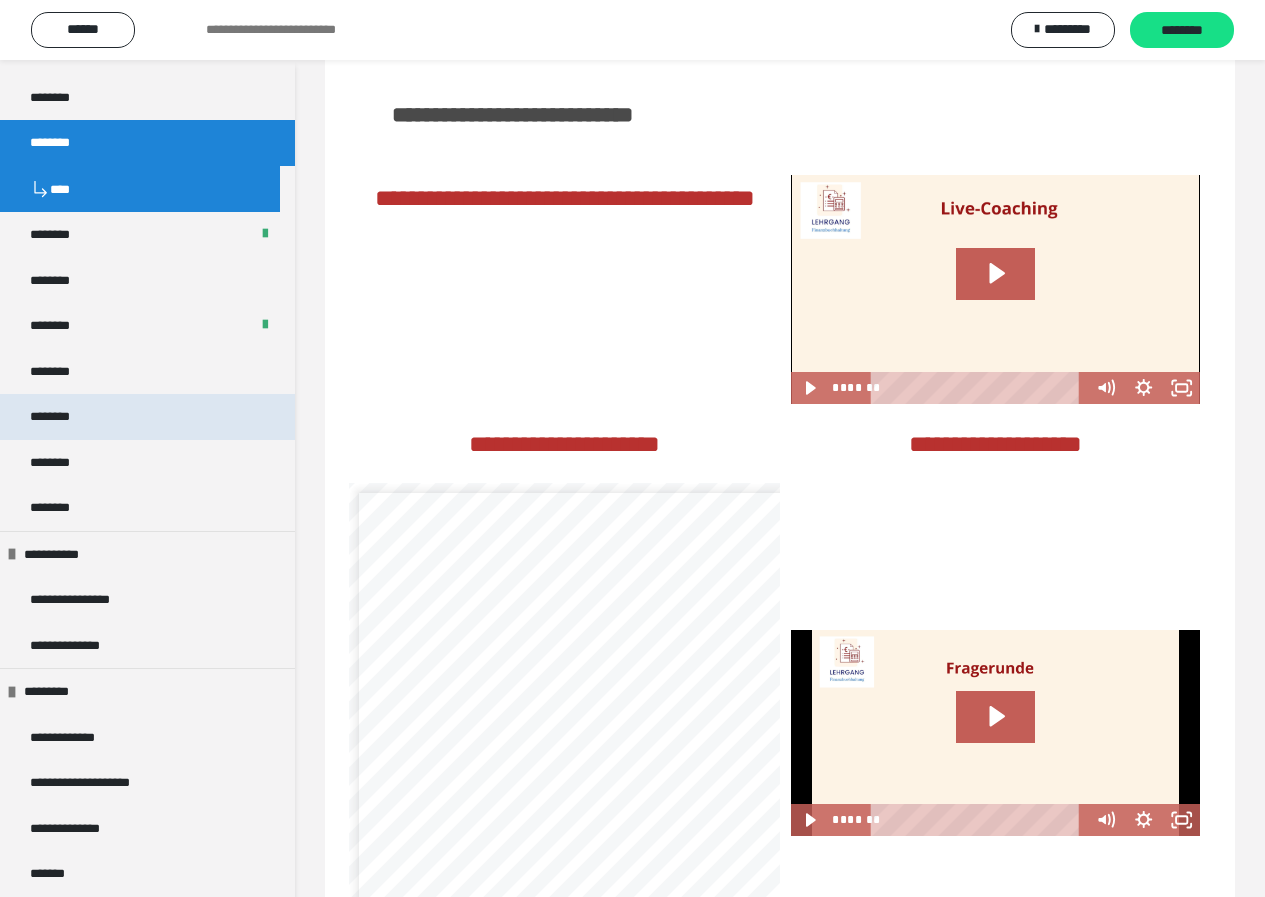 click on "********" at bounding box center (61, 417) 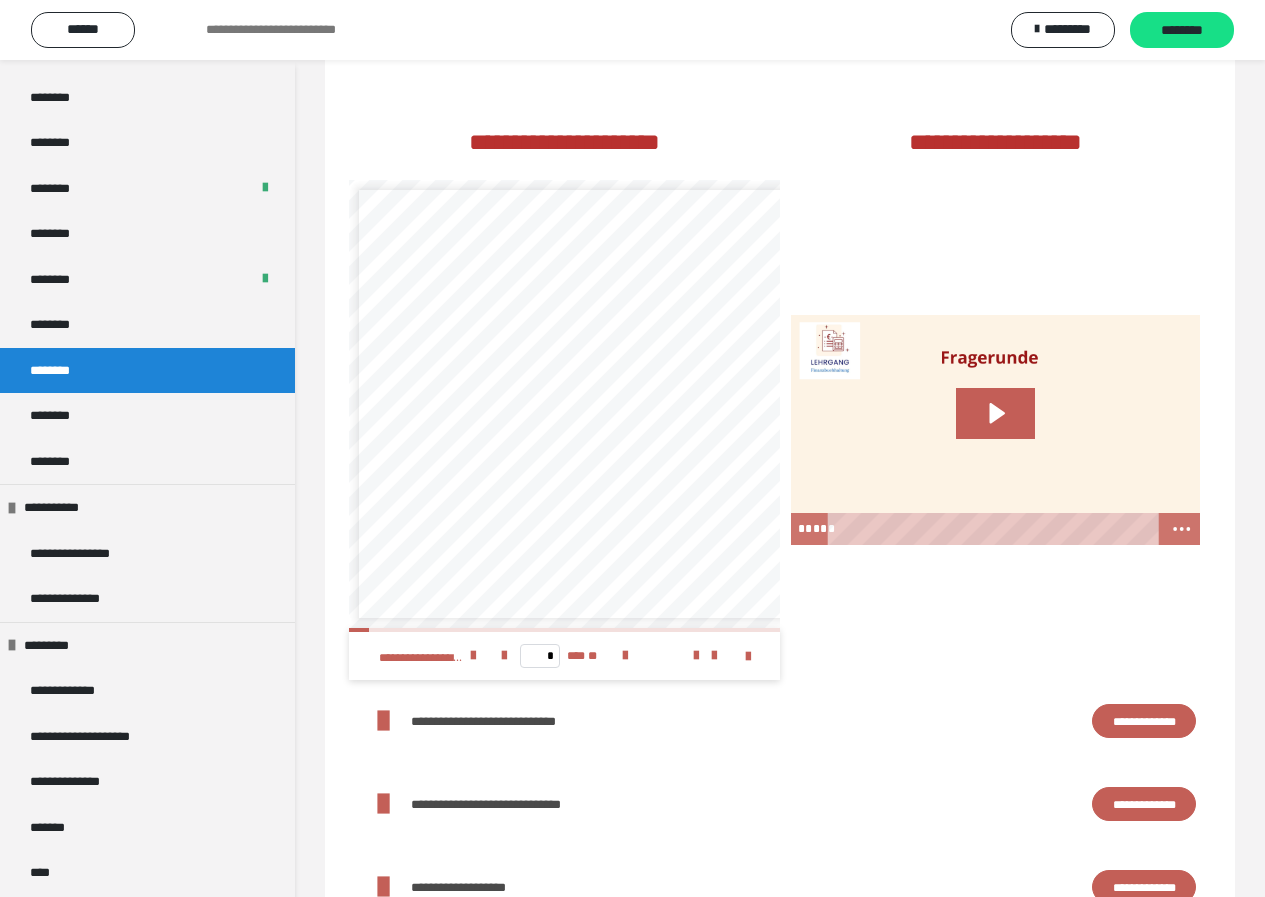 scroll, scrollTop: 2314, scrollLeft: 0, axis: vertical 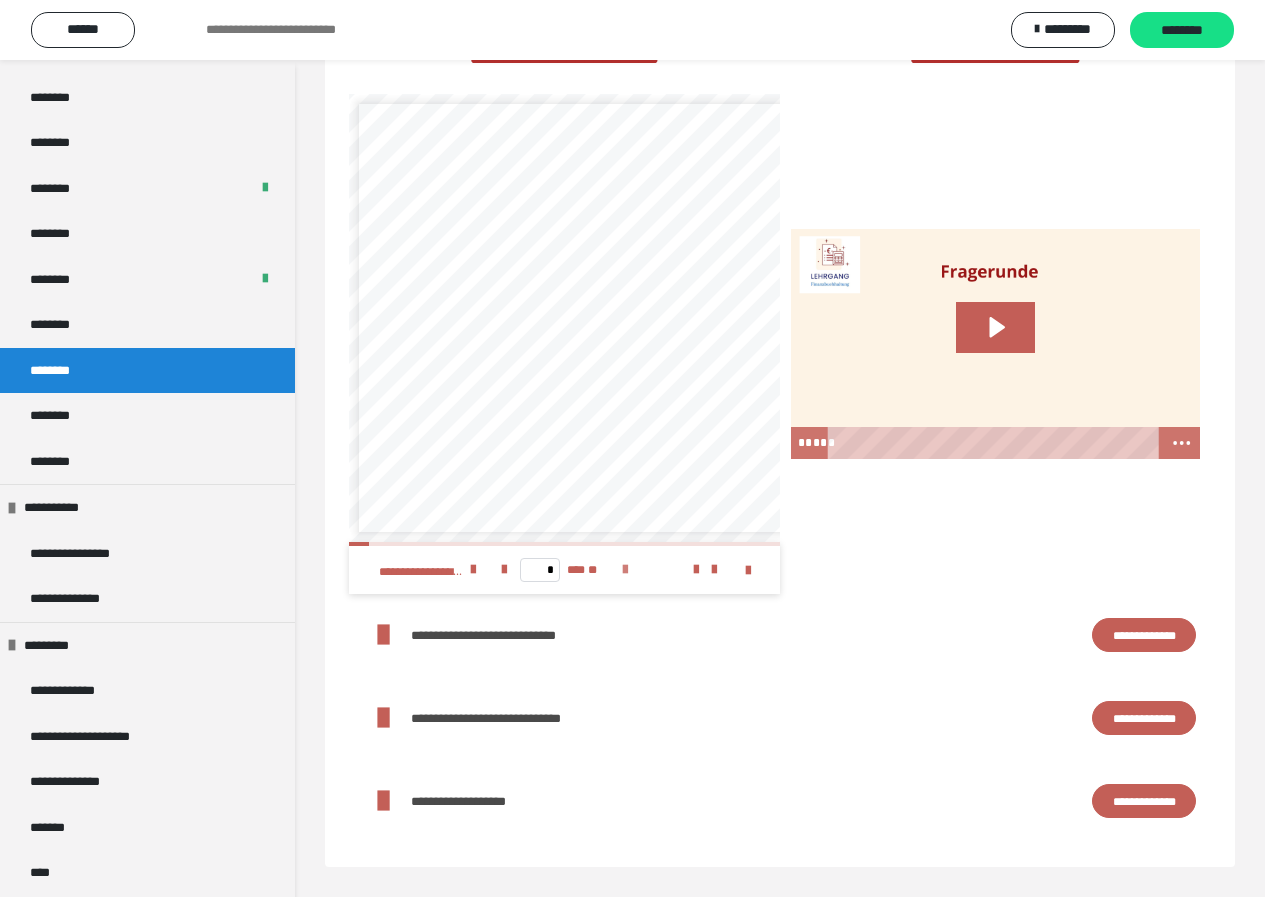 click at bounding box center (625, 570) 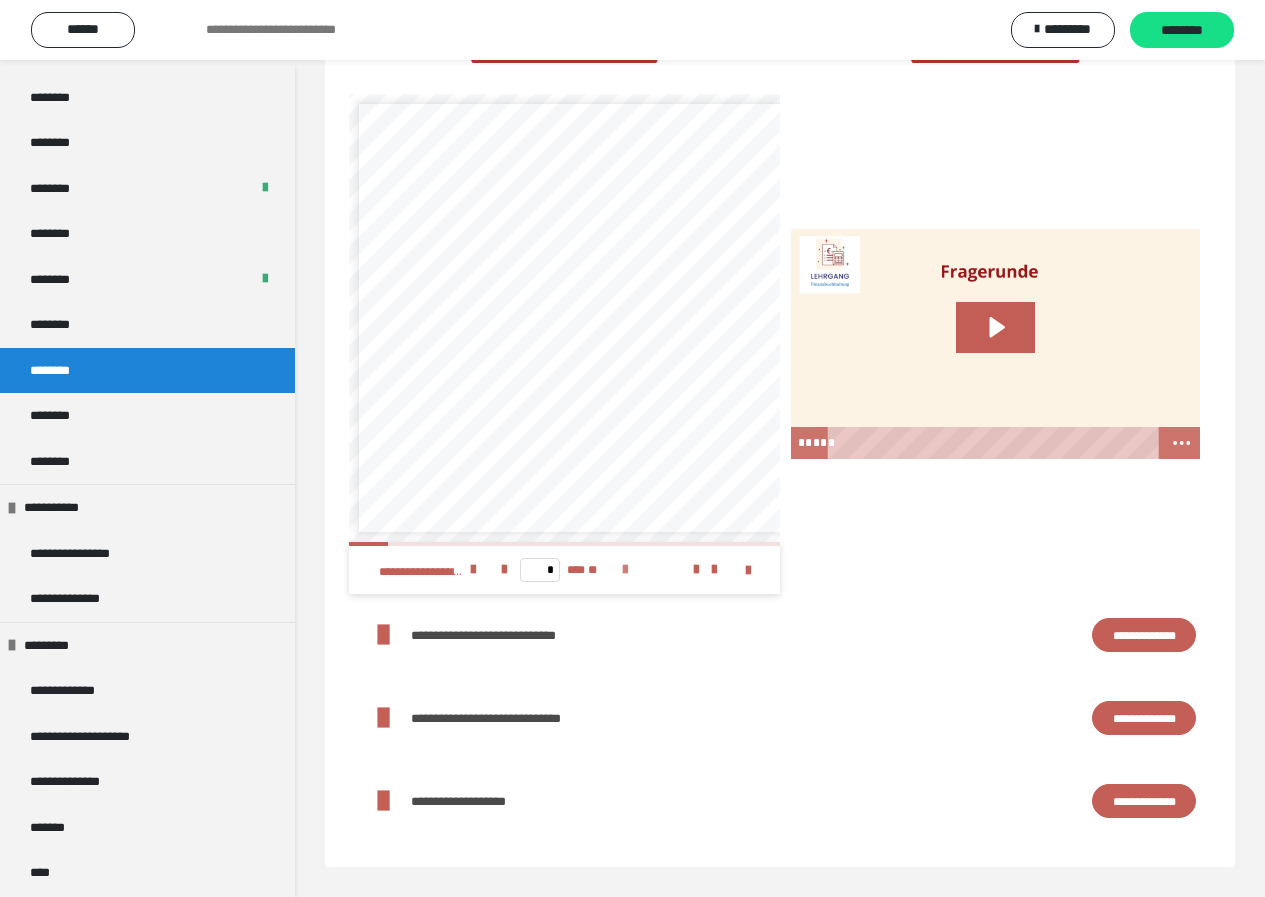 click at bounding box center [625, 570] 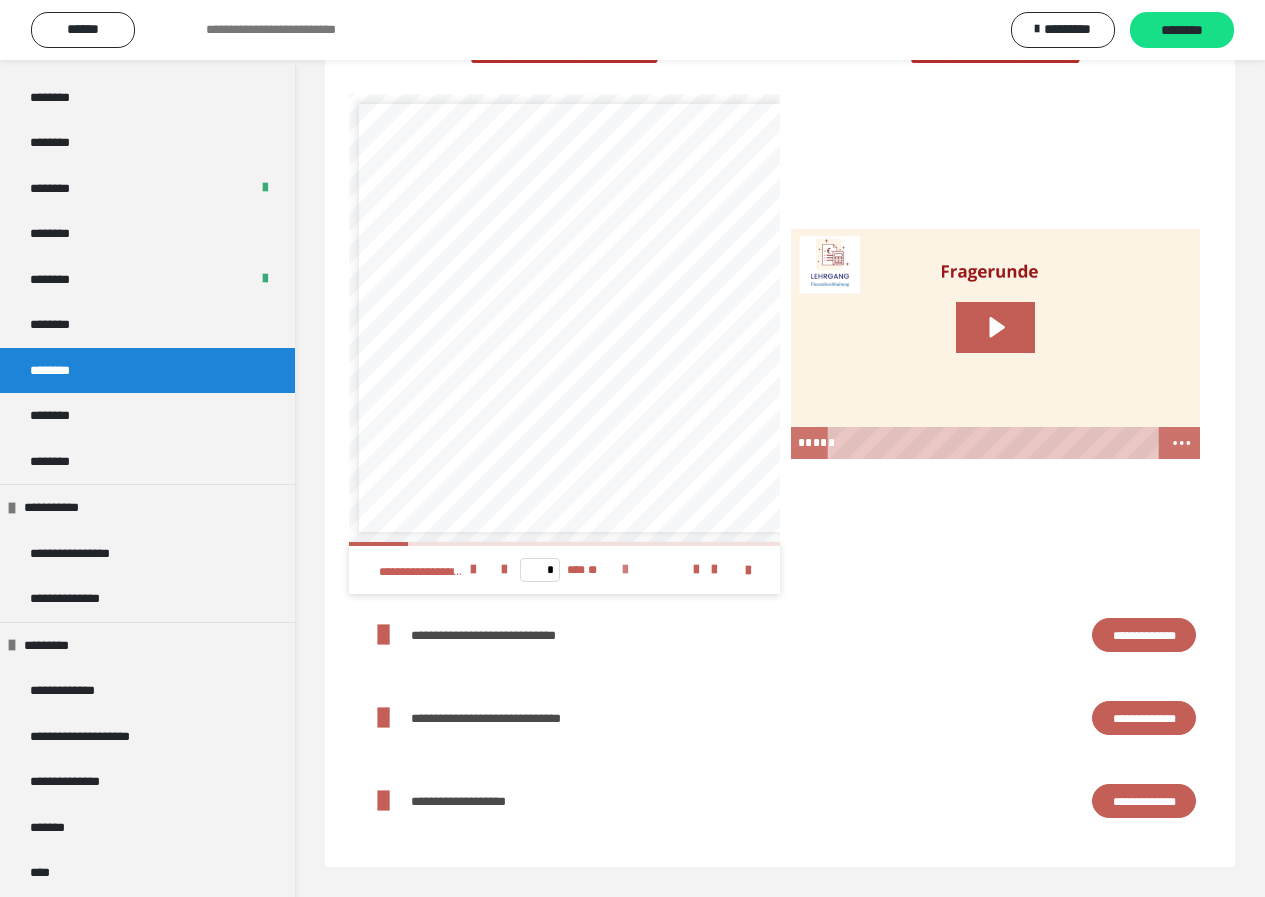 click at bounding box center [625, 570] 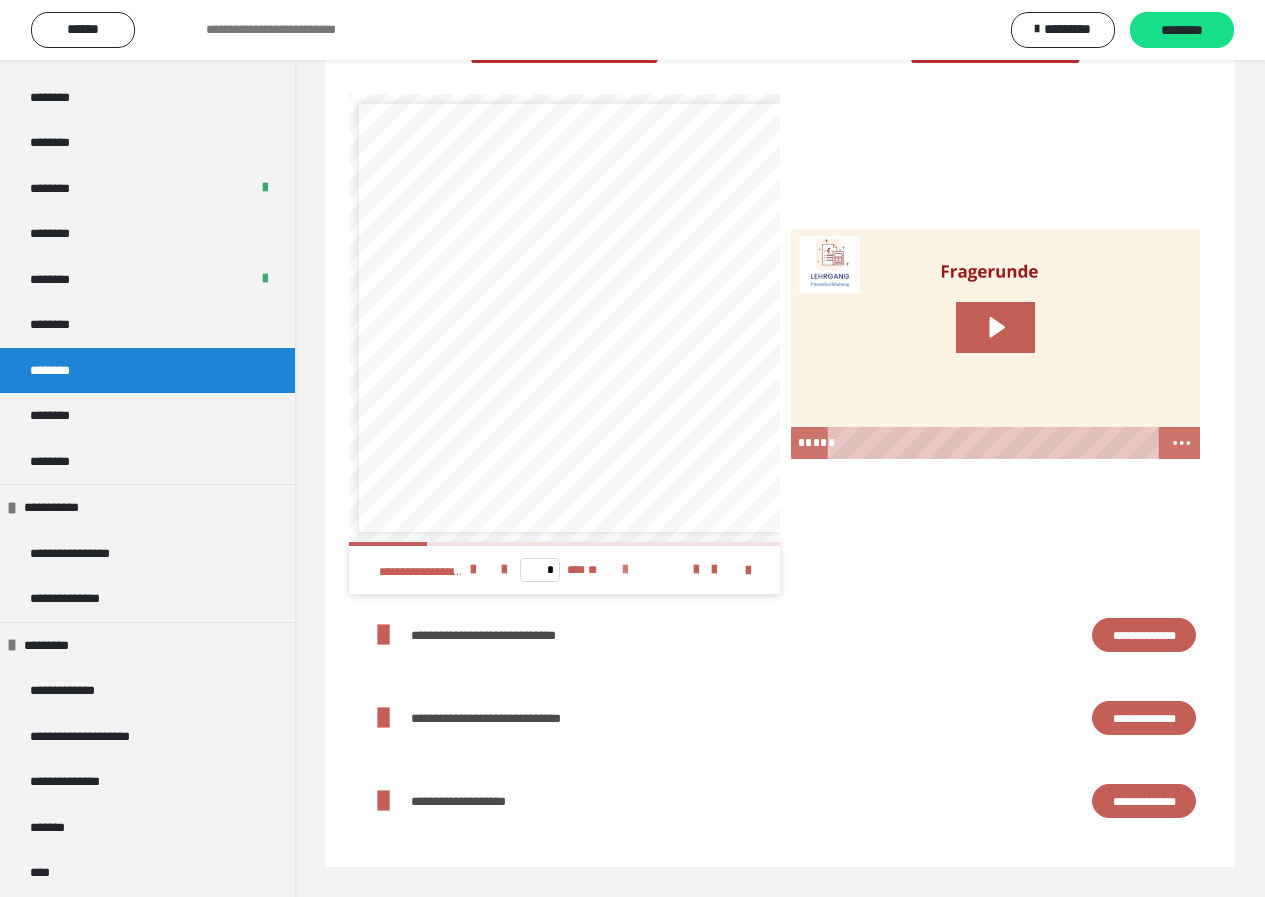 click at bounding box center [625, 570] 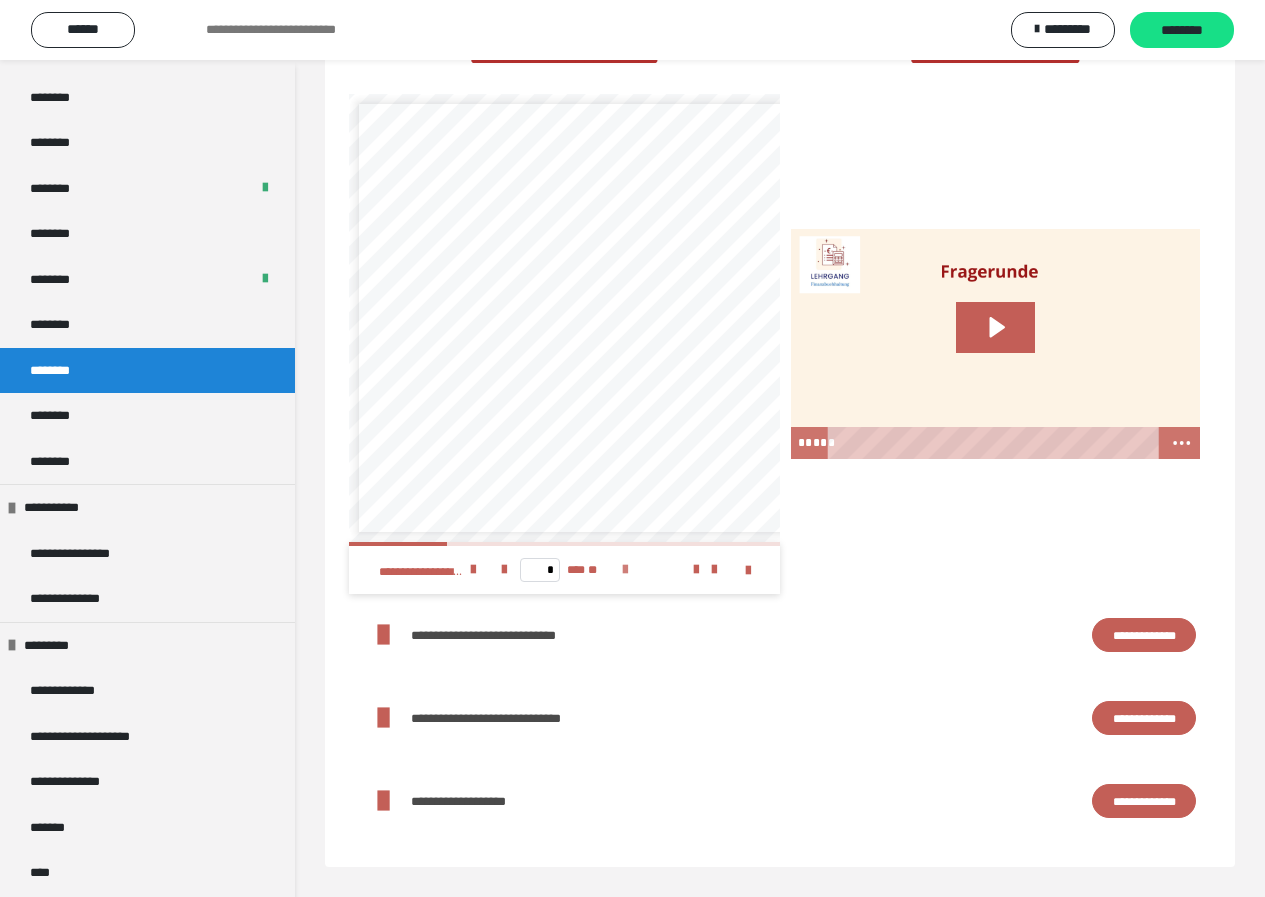 click at bounding box center (625, 570) 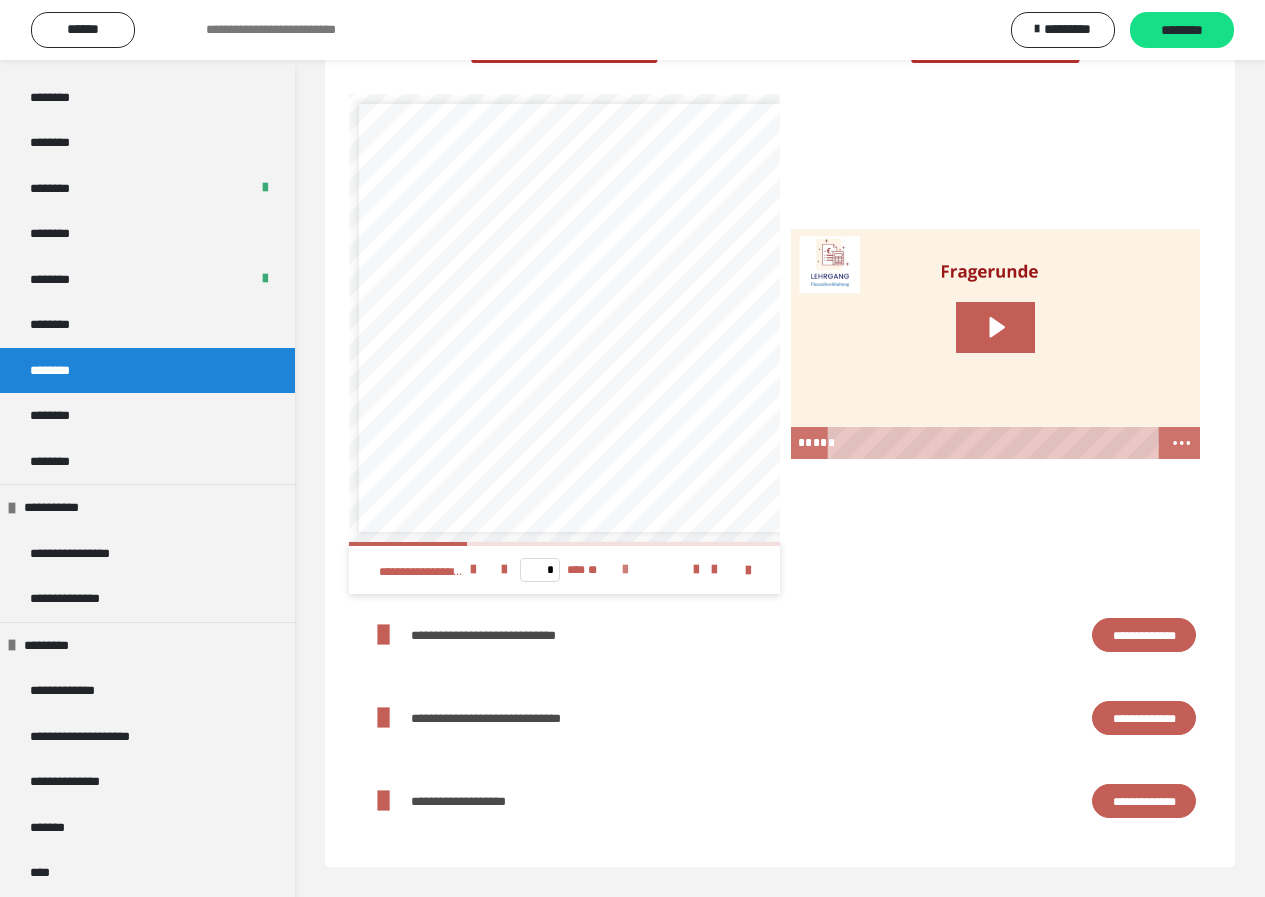 click at bounding box center [625, 570] 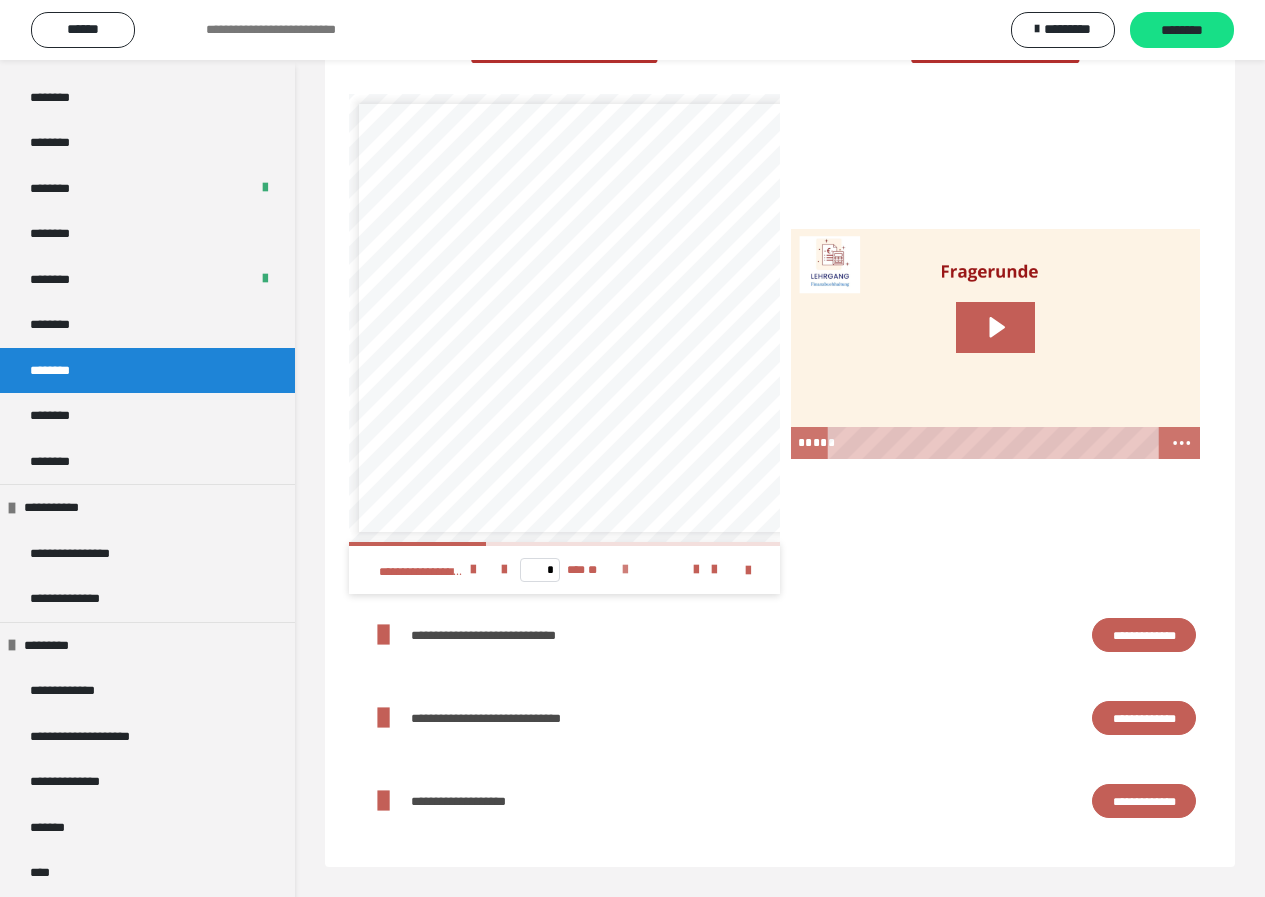click at bounding box center (625, 570) 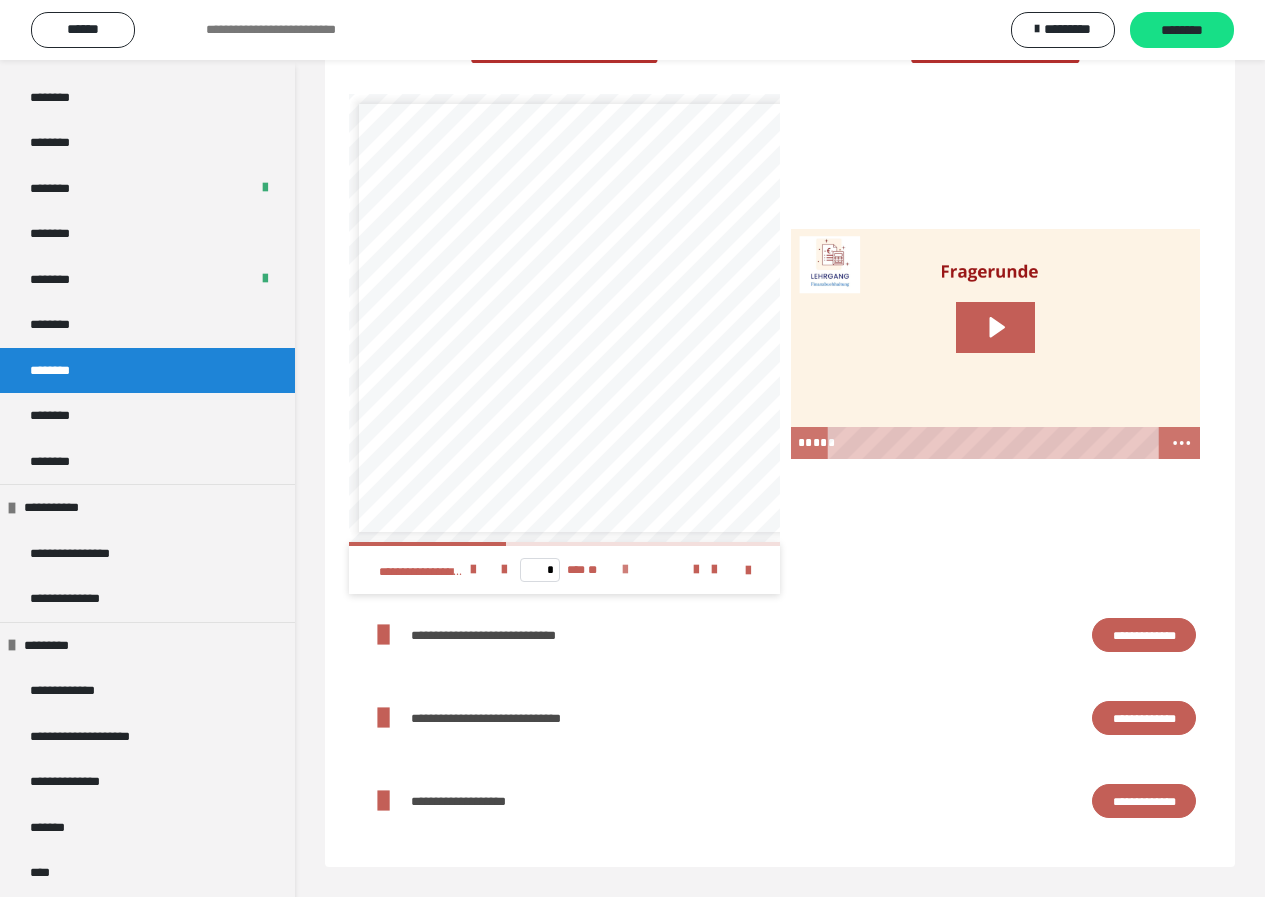click at bounding box center [625, 570] 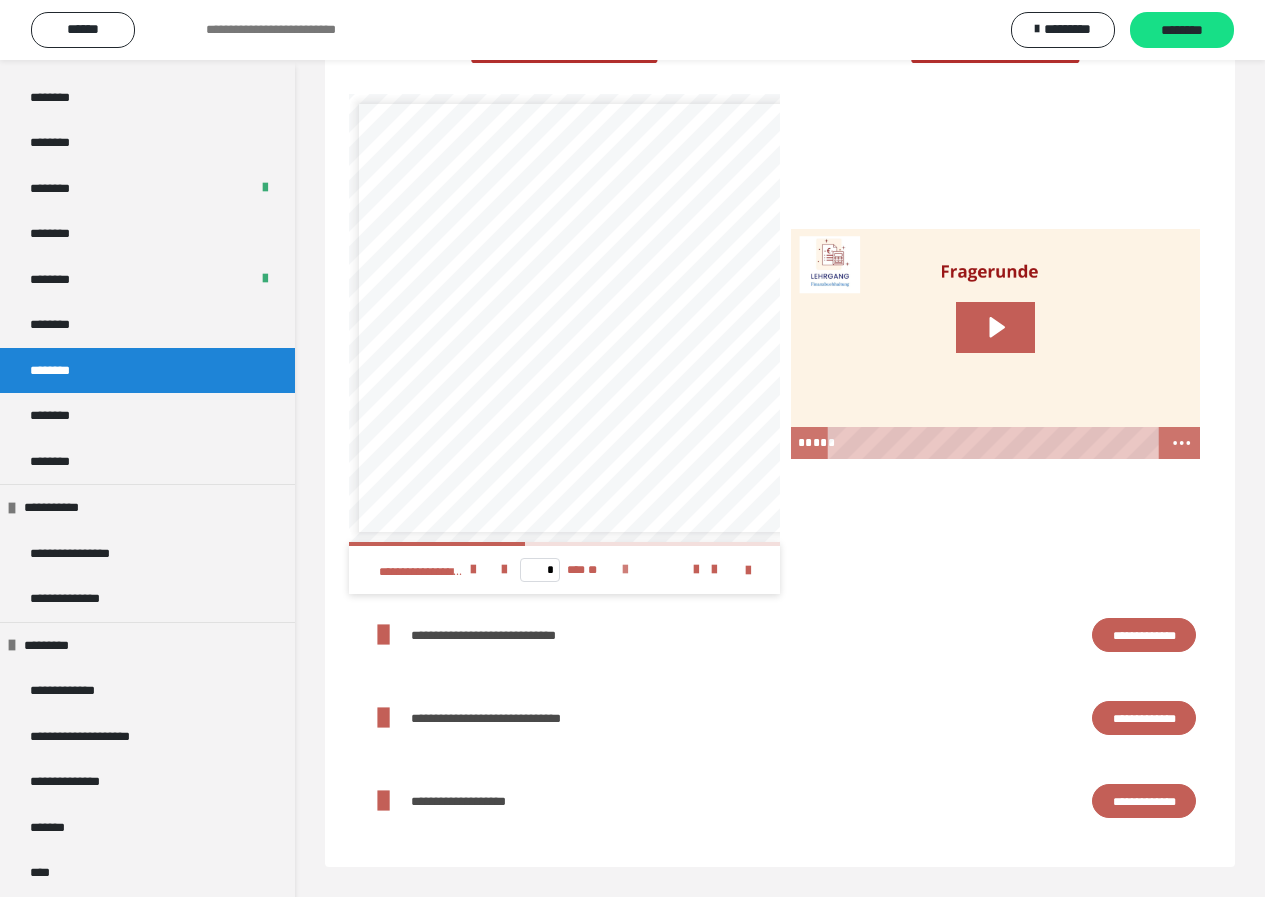 click at bounding box center [625, 570] 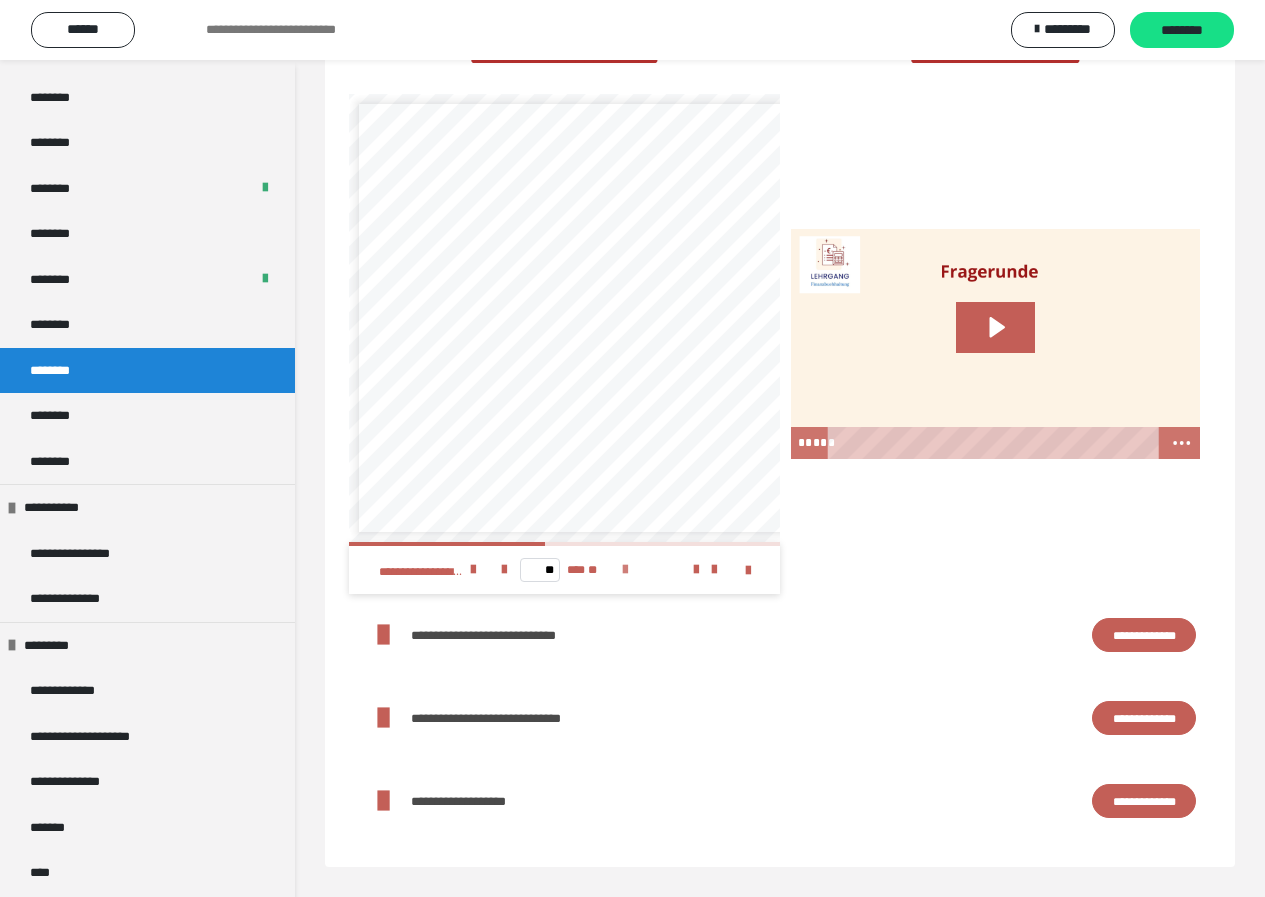 click at bounding box center (625, 570) 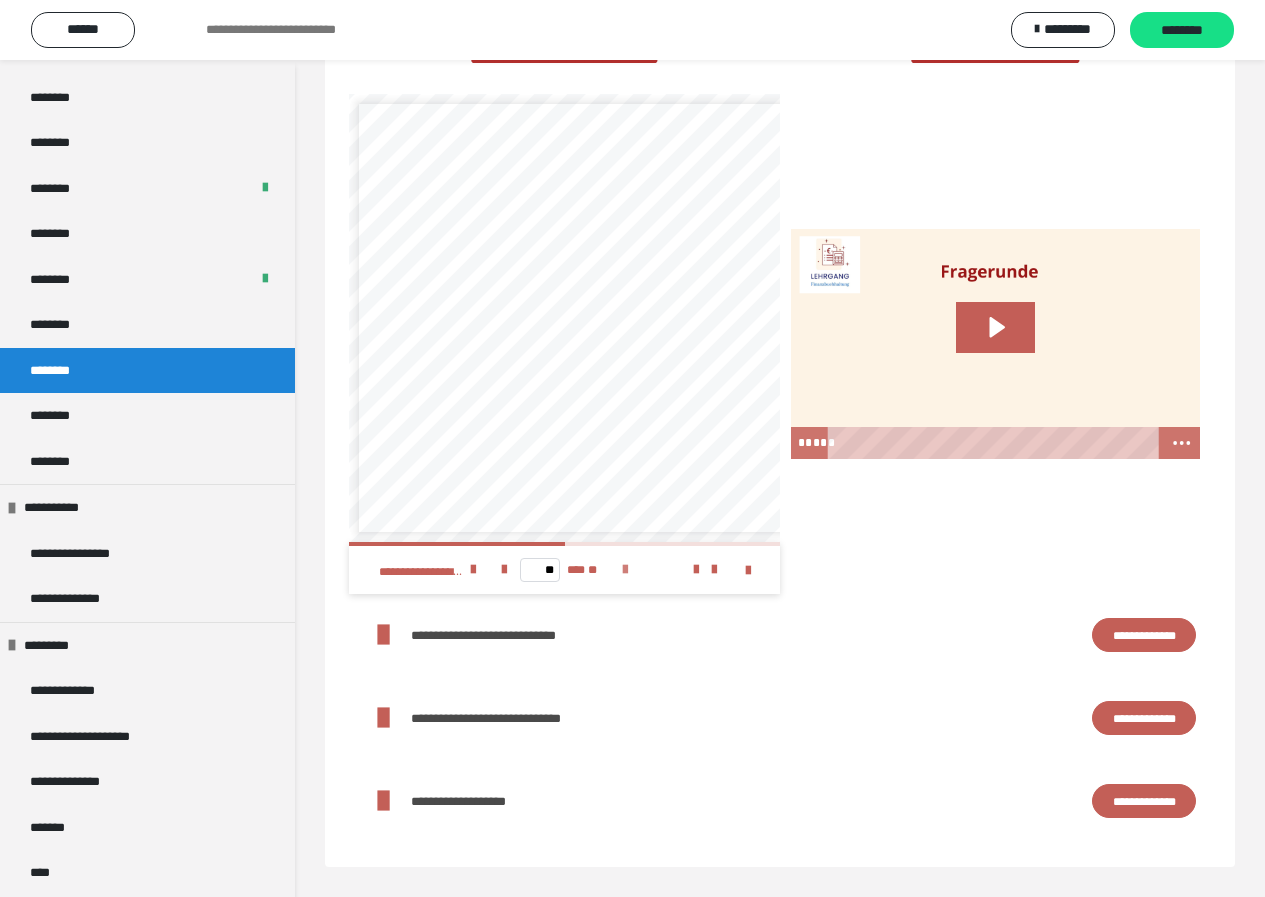 click at bounding box center (625, 570) 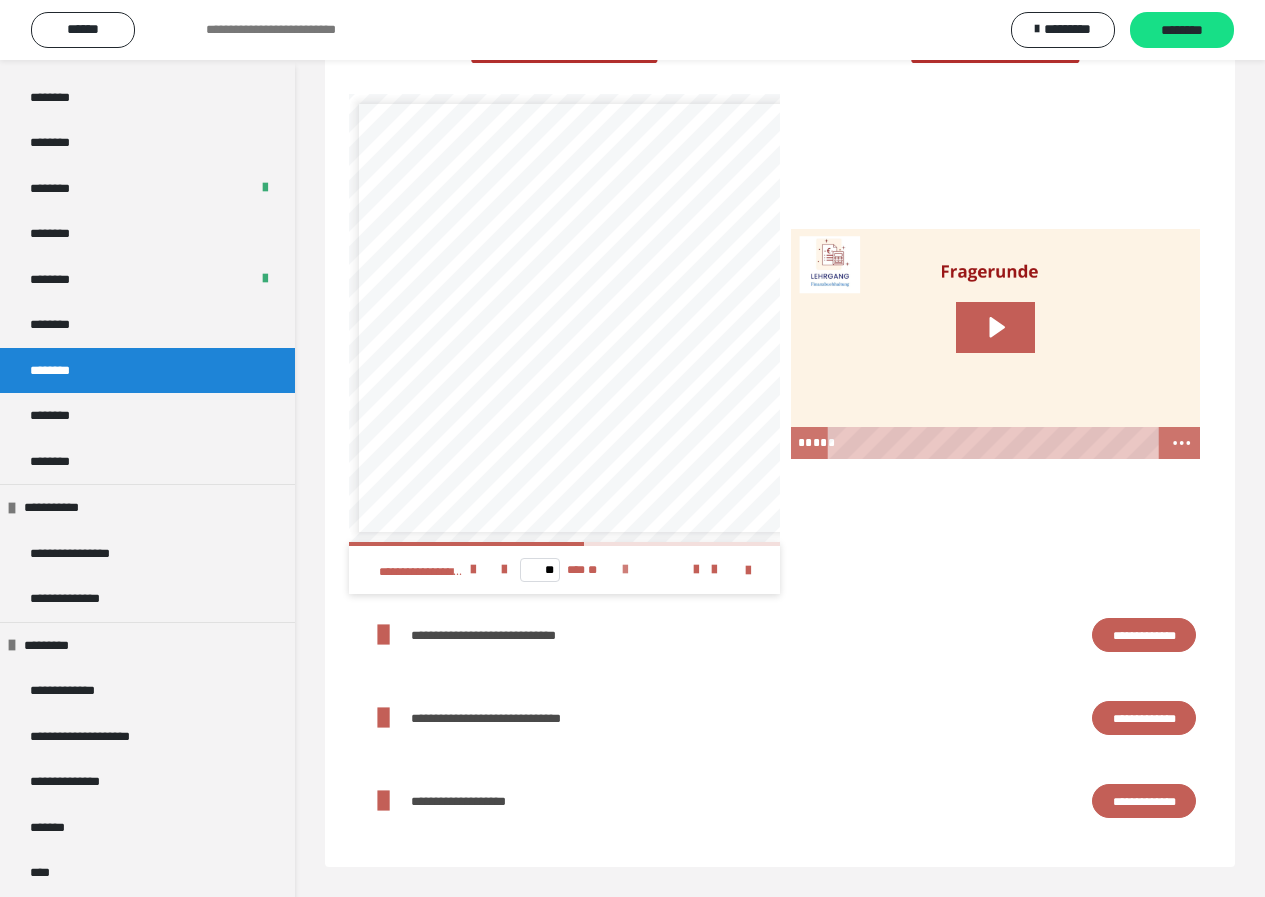 click at bounding box center [625, 570] 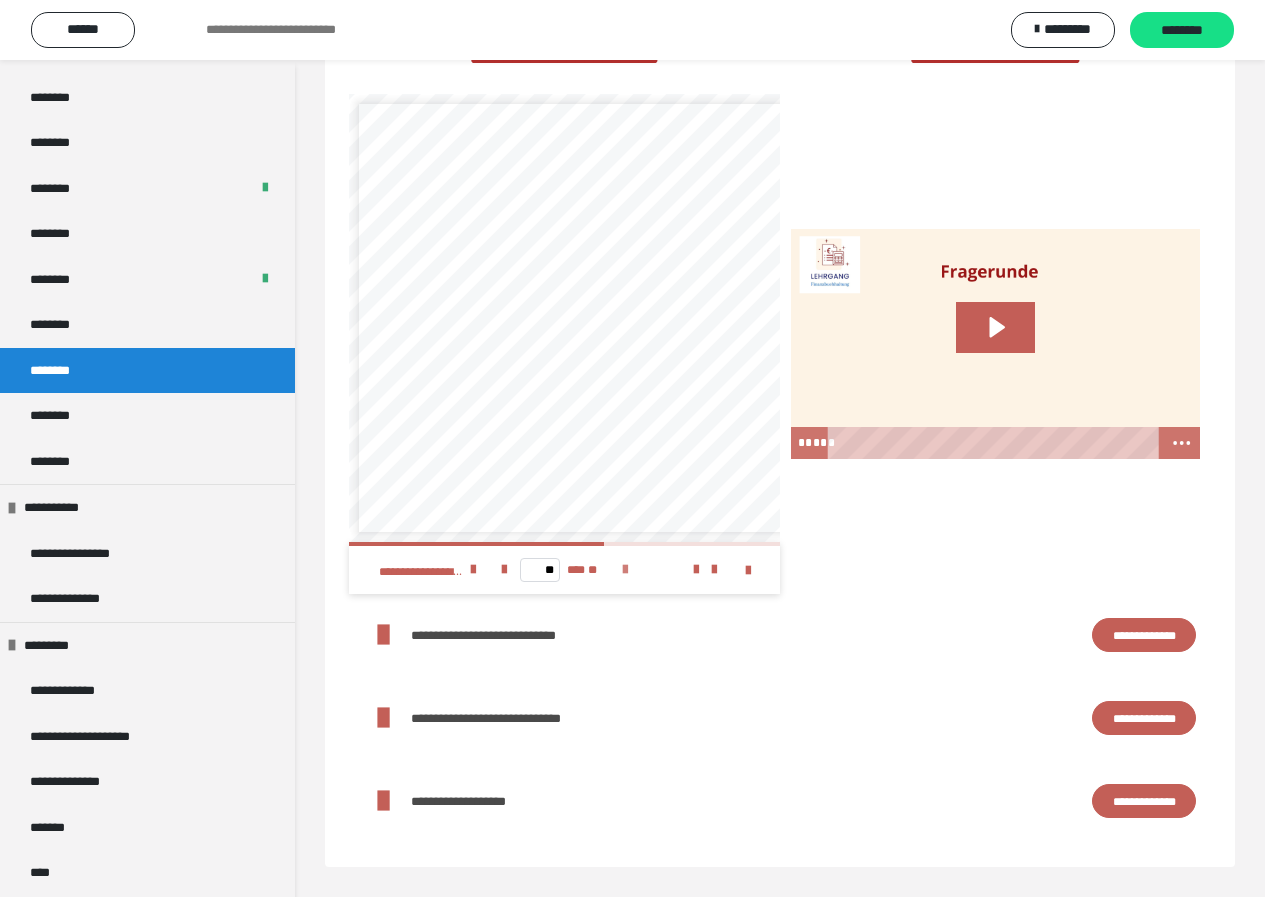 click at bounding box center [625, 570] 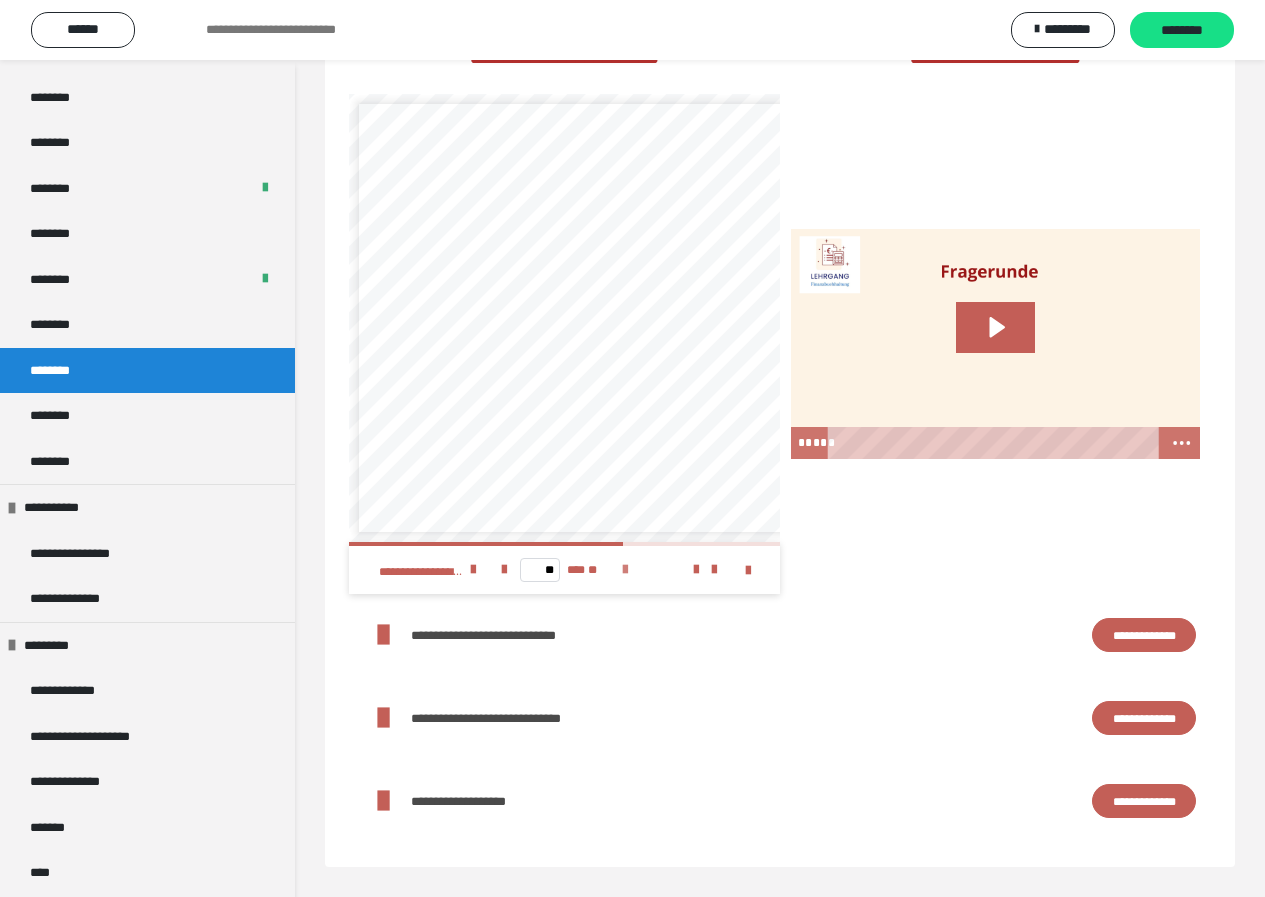 click at bounding box center (625, 570) 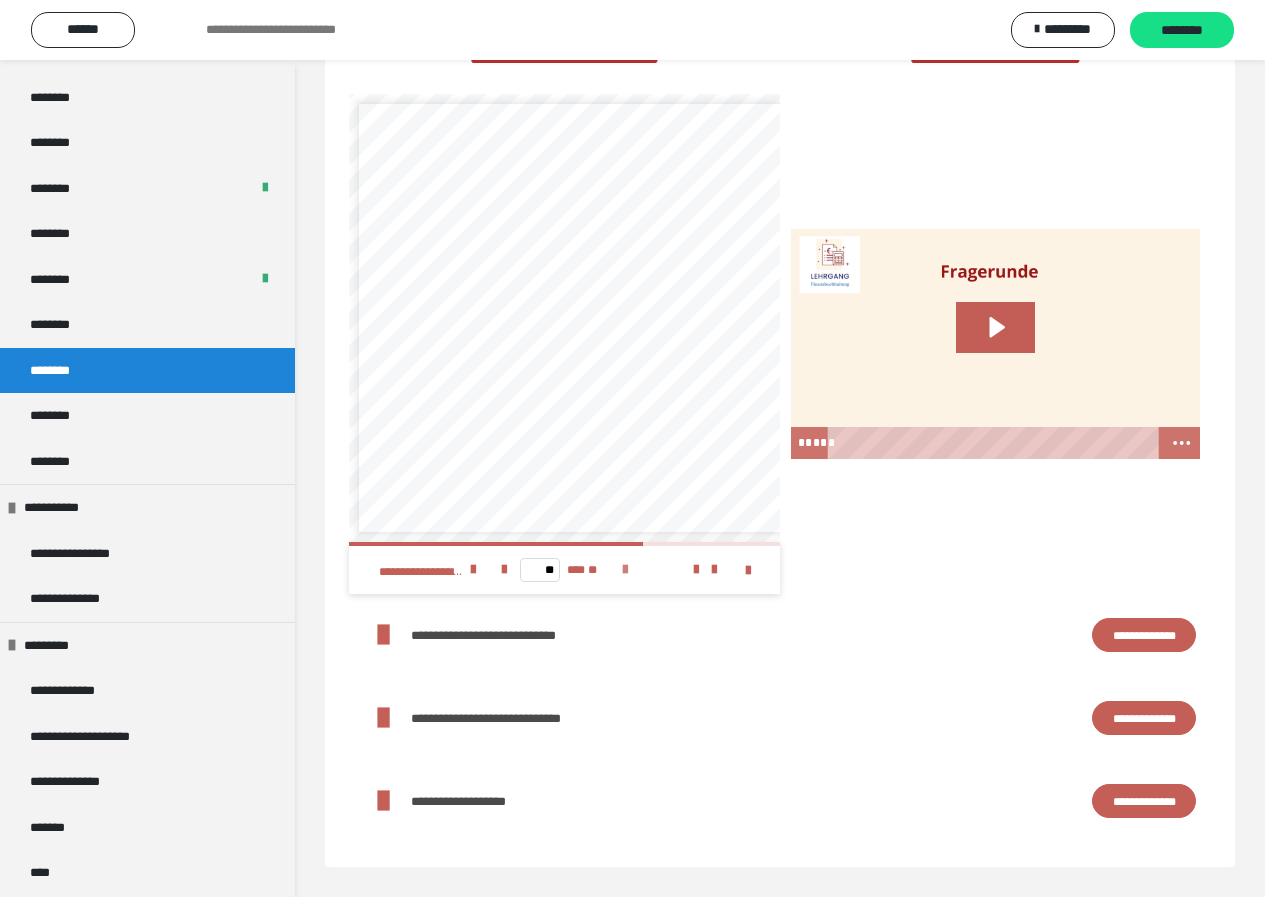 click at bounding box center [625, 570] 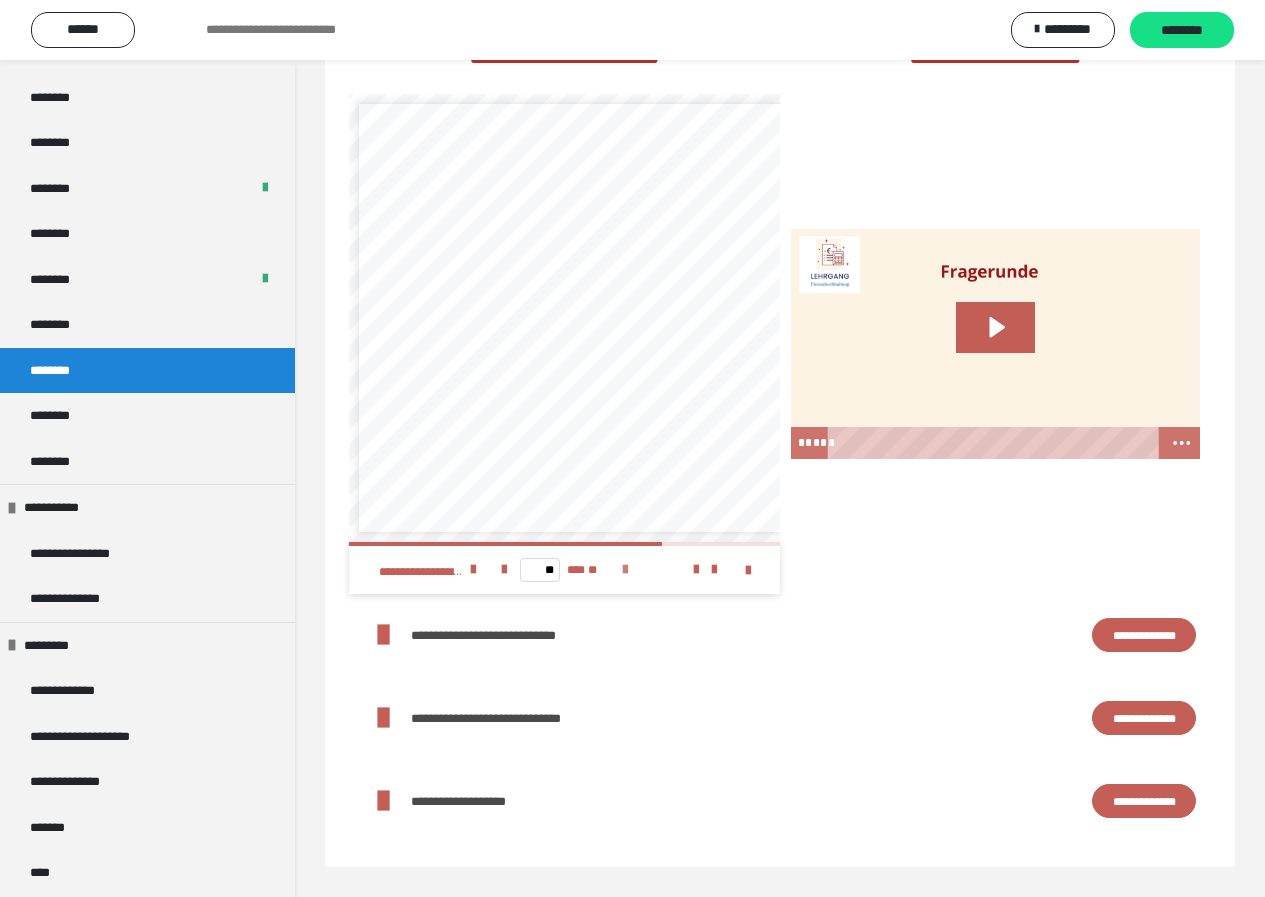 click at bounding box center [625, 570] 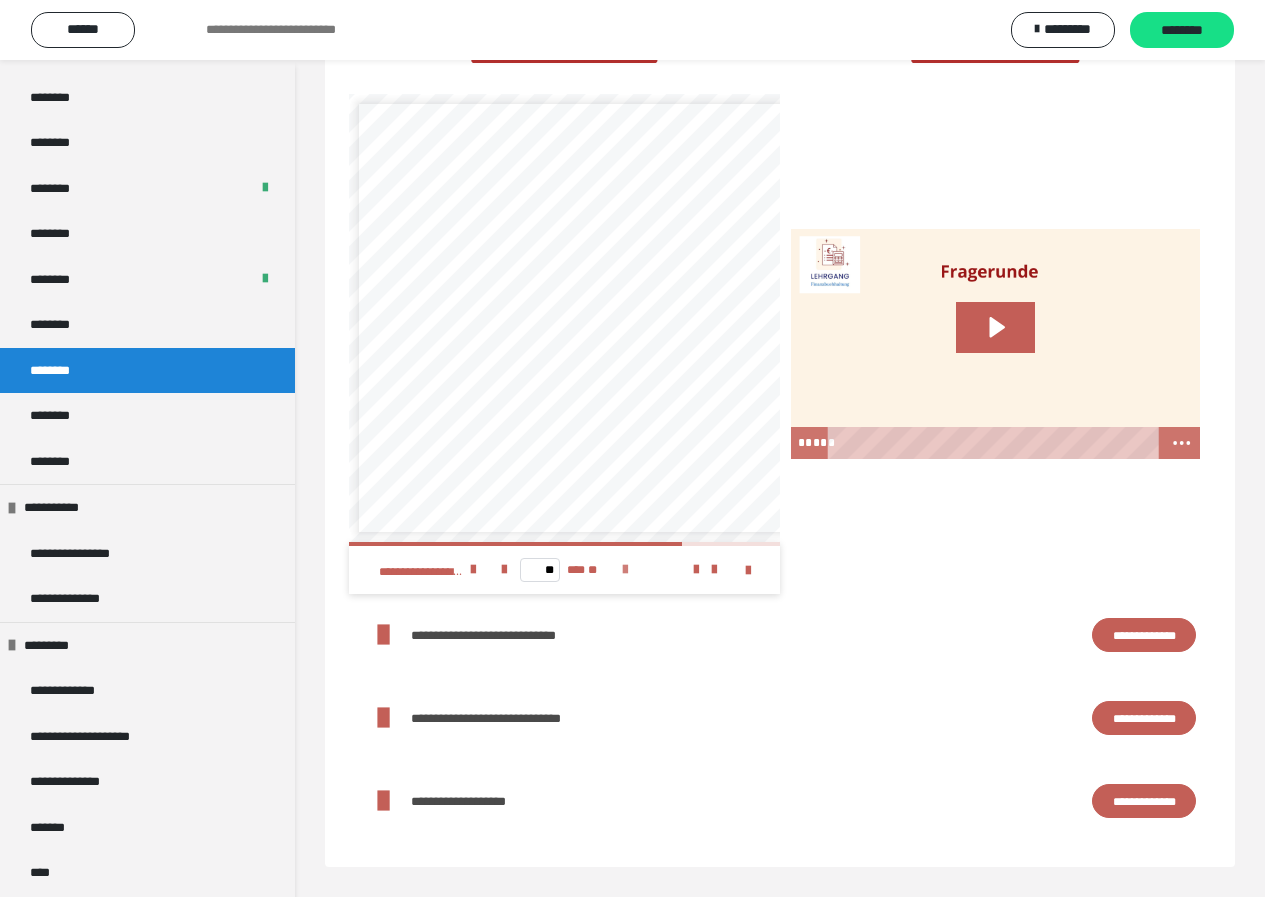 click at bounding box center (625, 570) 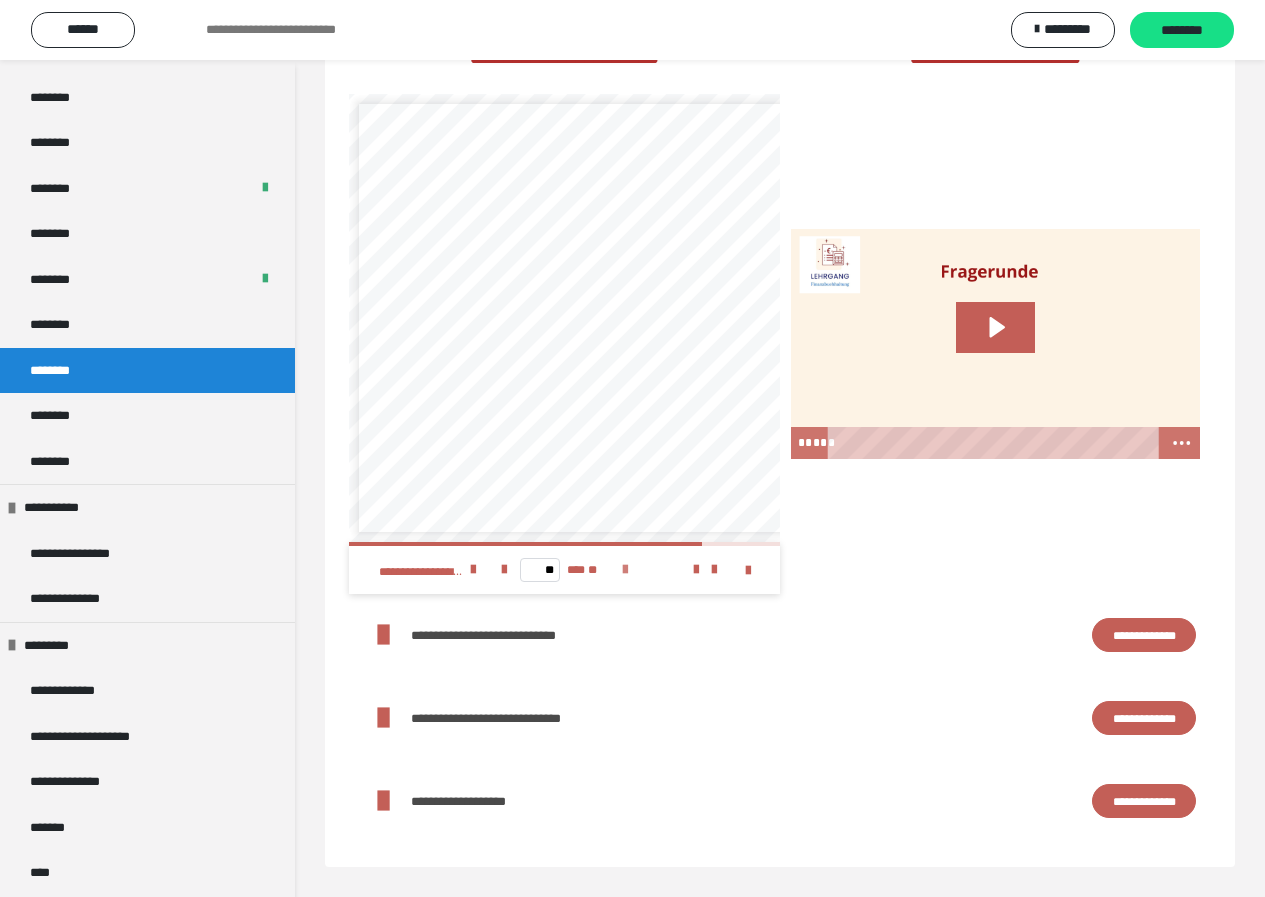 click at bounding box center (625, 570) 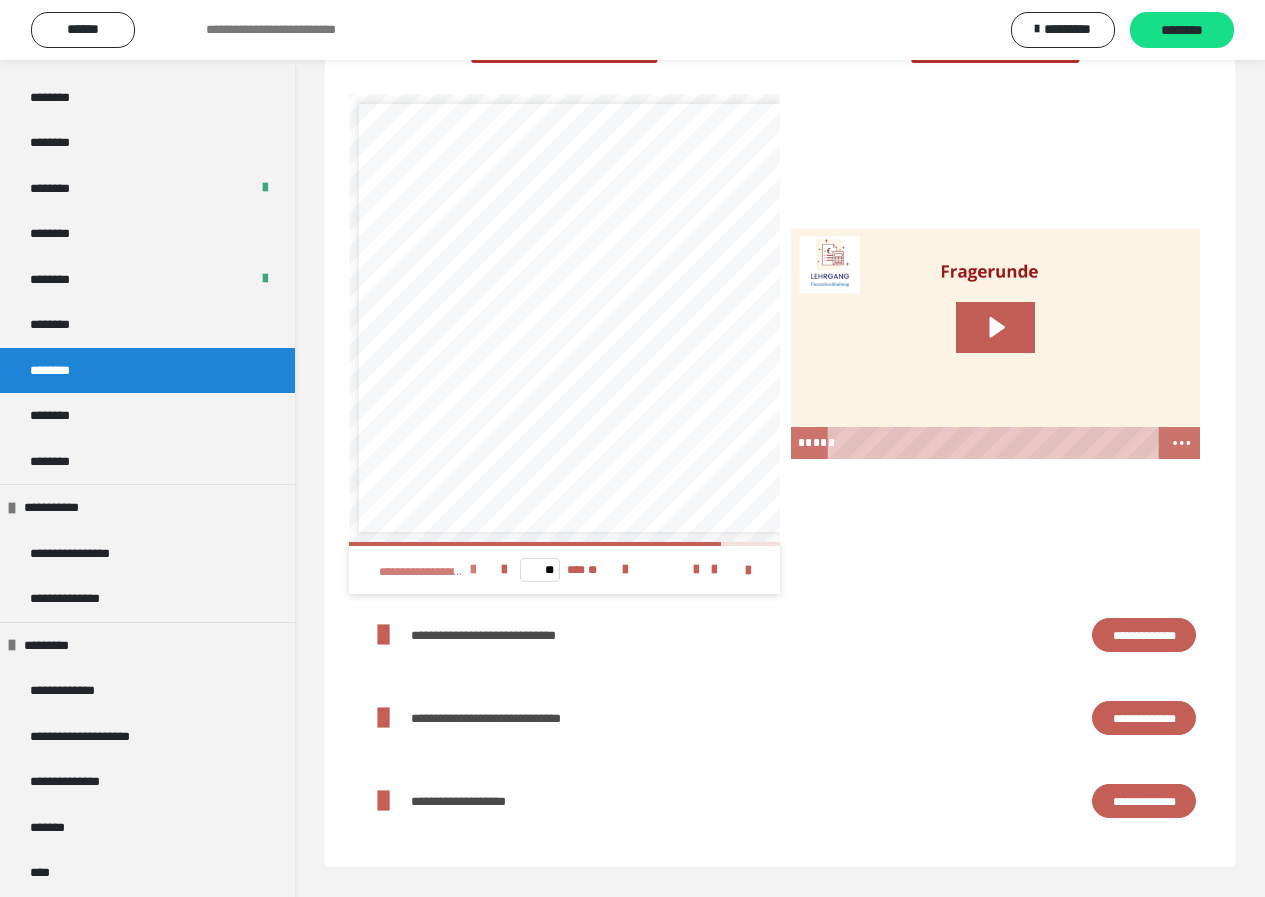 click at bounding box center (473, 570) 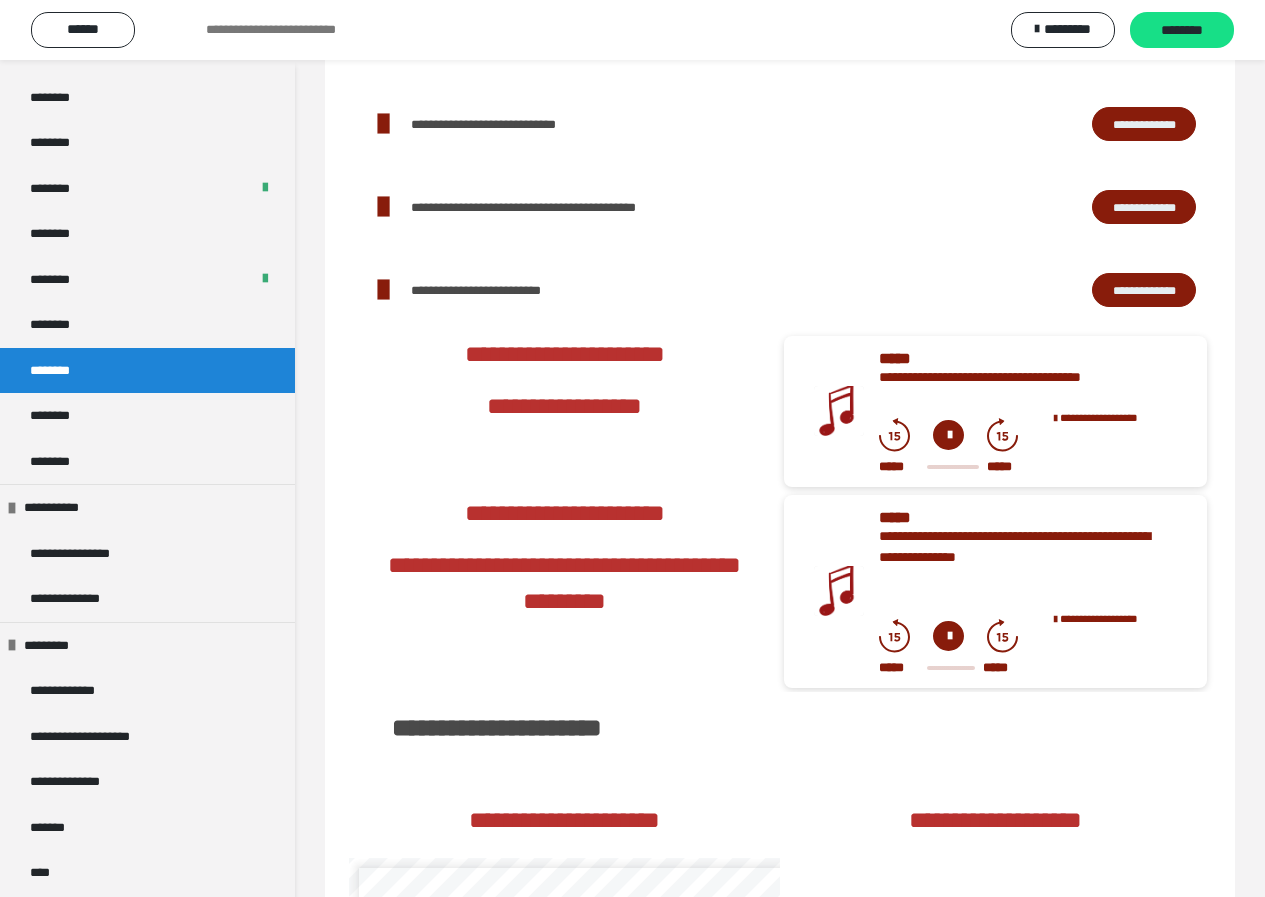scroll, scrollTop: 1214, scrollLeft: 0, axis: vertical 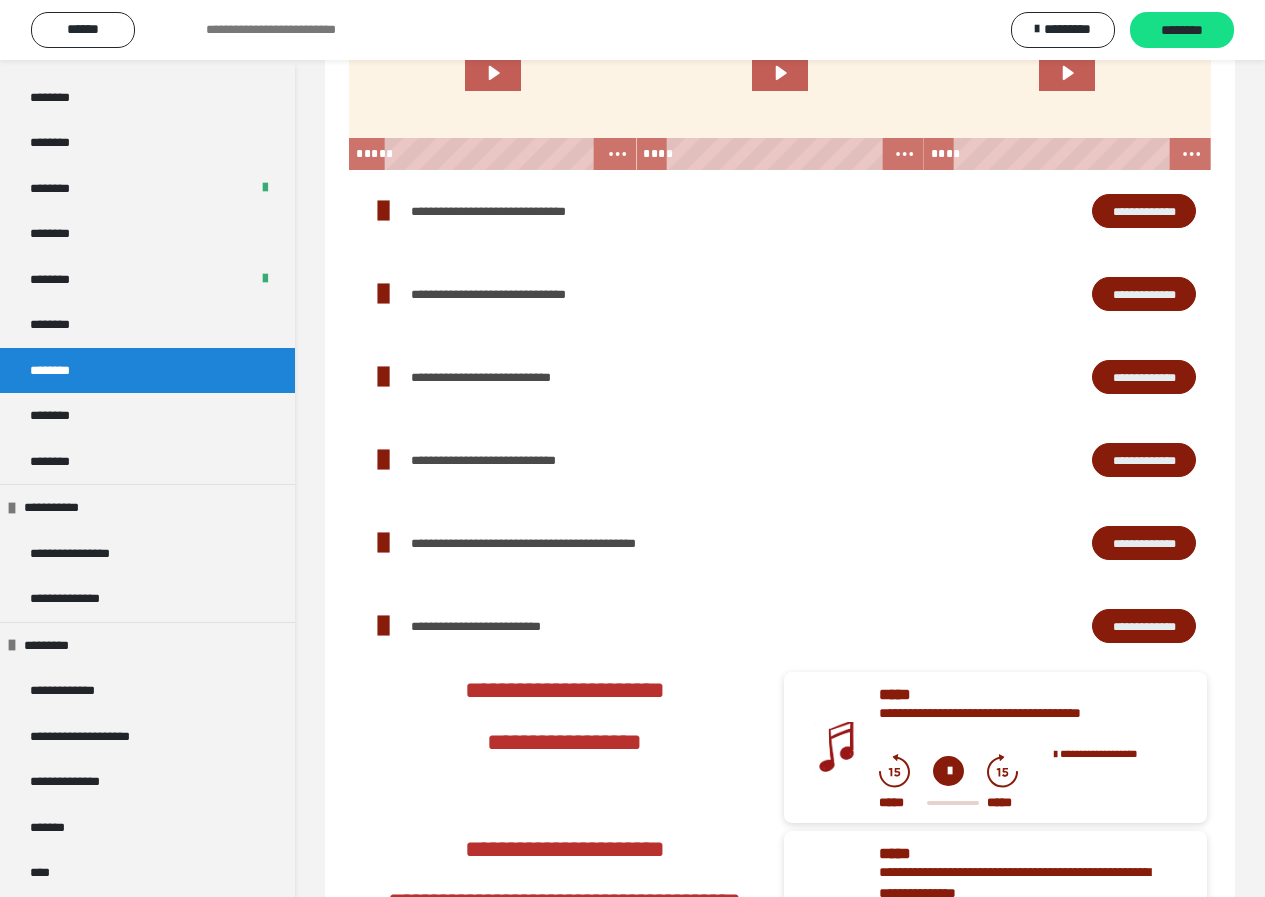 click on "**********" at bounding box center [1144, 211] 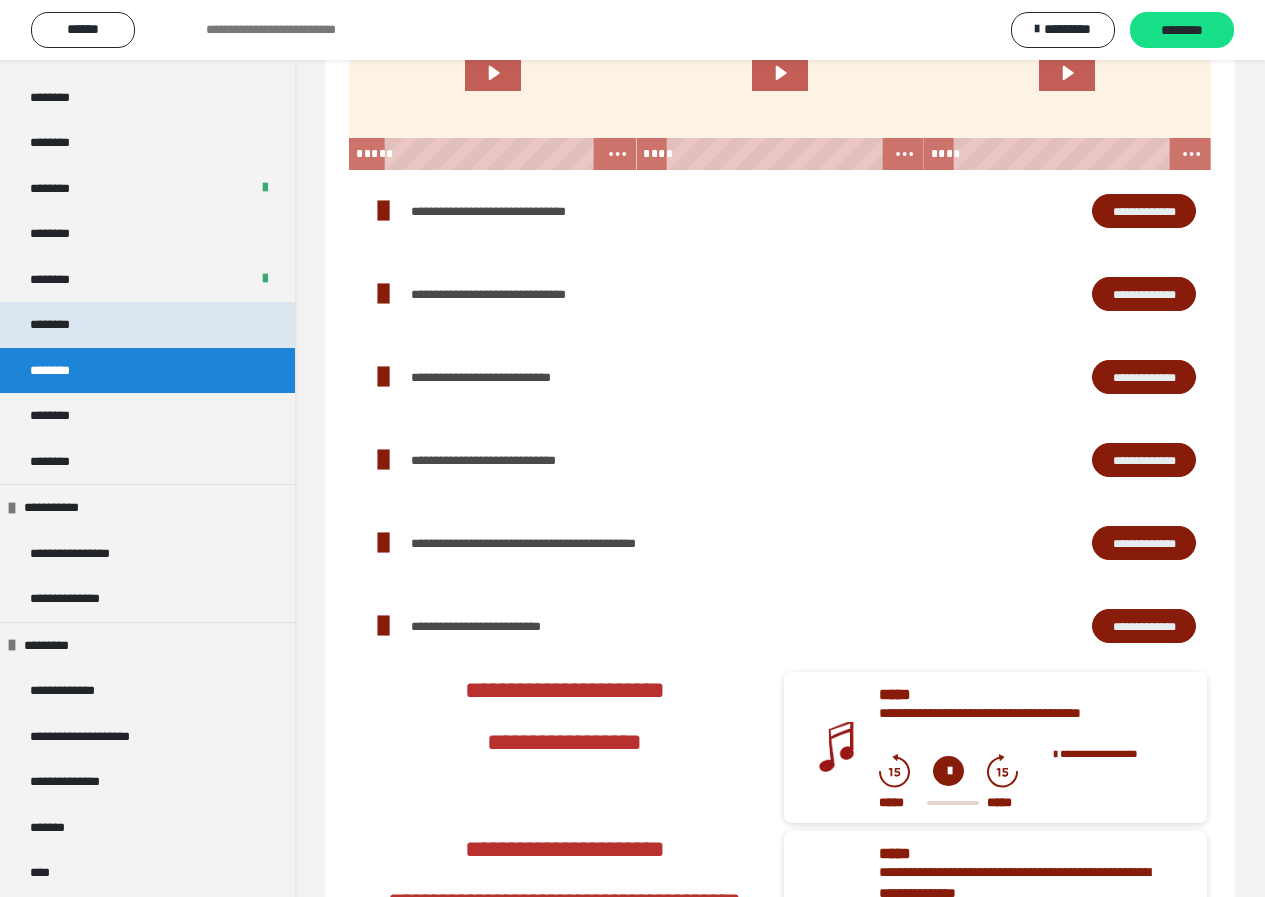 click on "********" at bounding box center (147, 325) 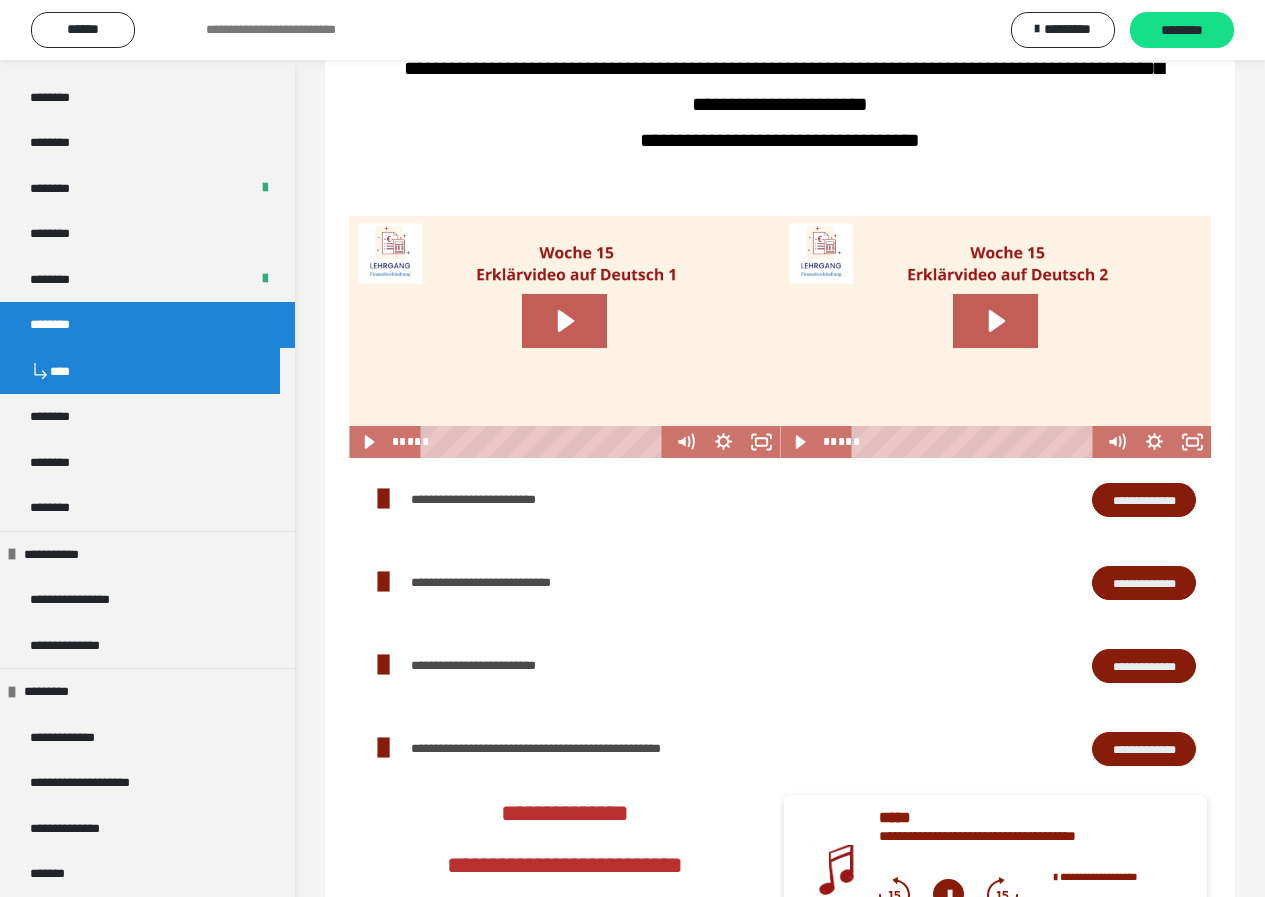 scroll, scrollTop: 1114, scrollLeft: 0, axis: vertical 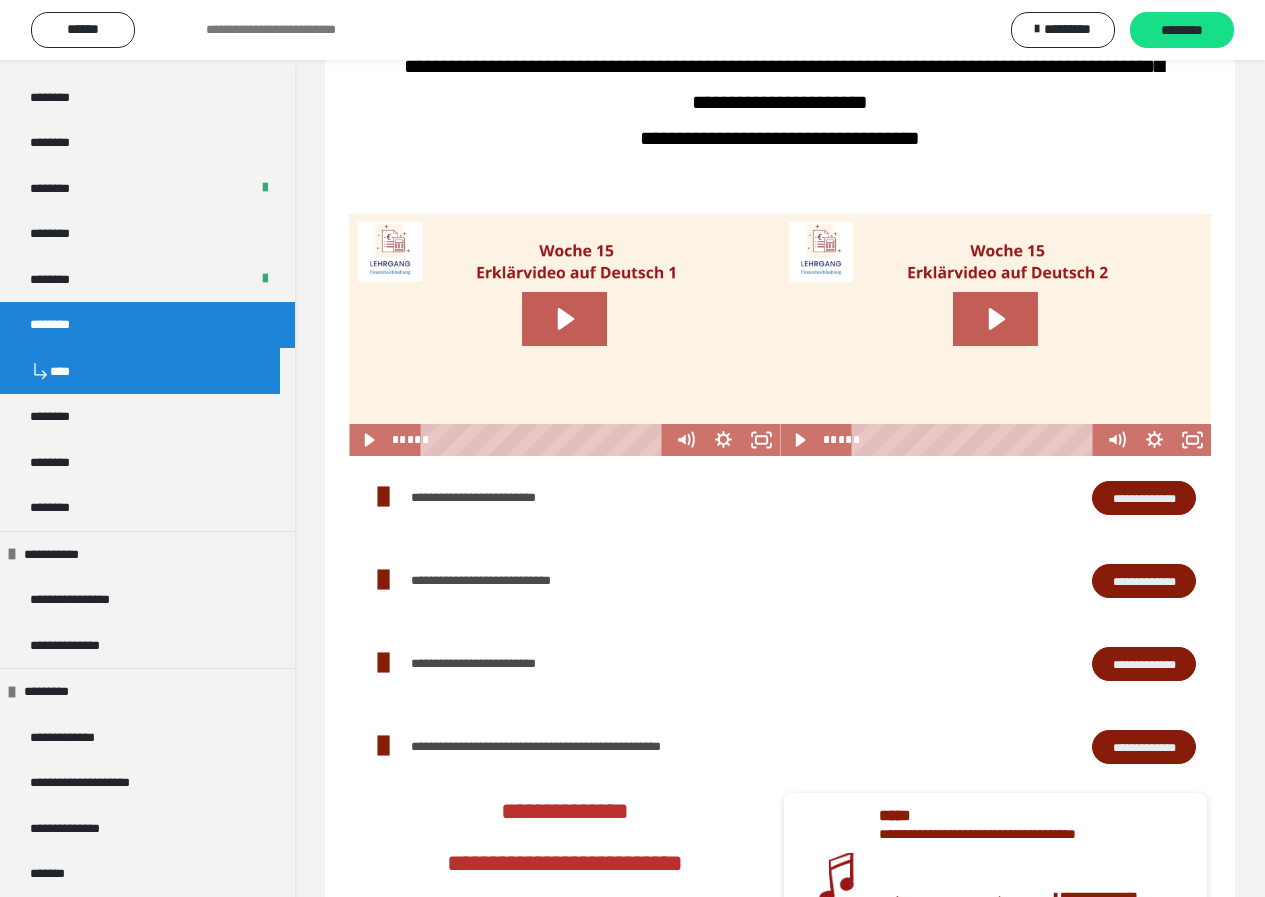 click on "**********" at bounding box center (493, 497) 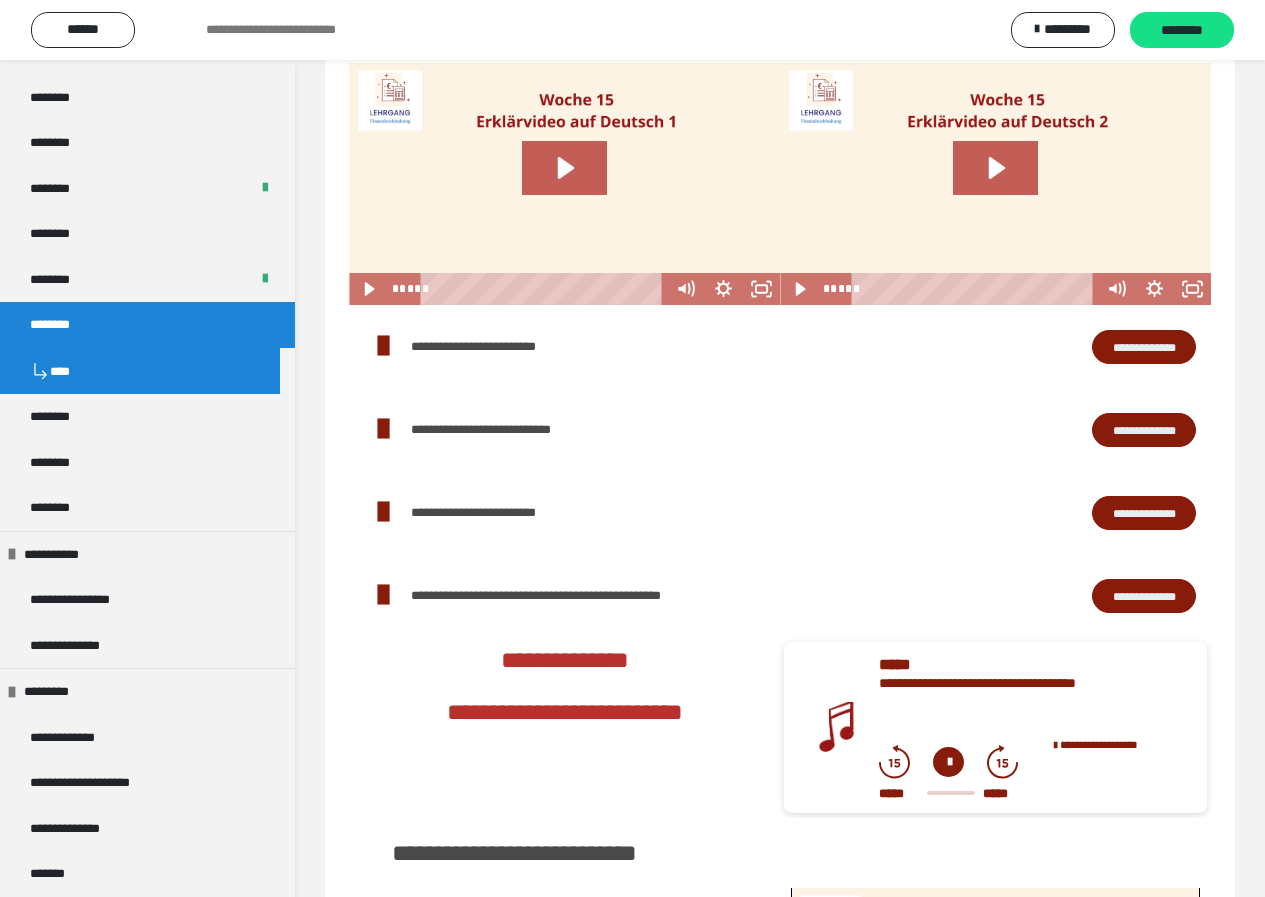 scroll, scrollTop: 1314, scrollLeft: 0, axis: vertical 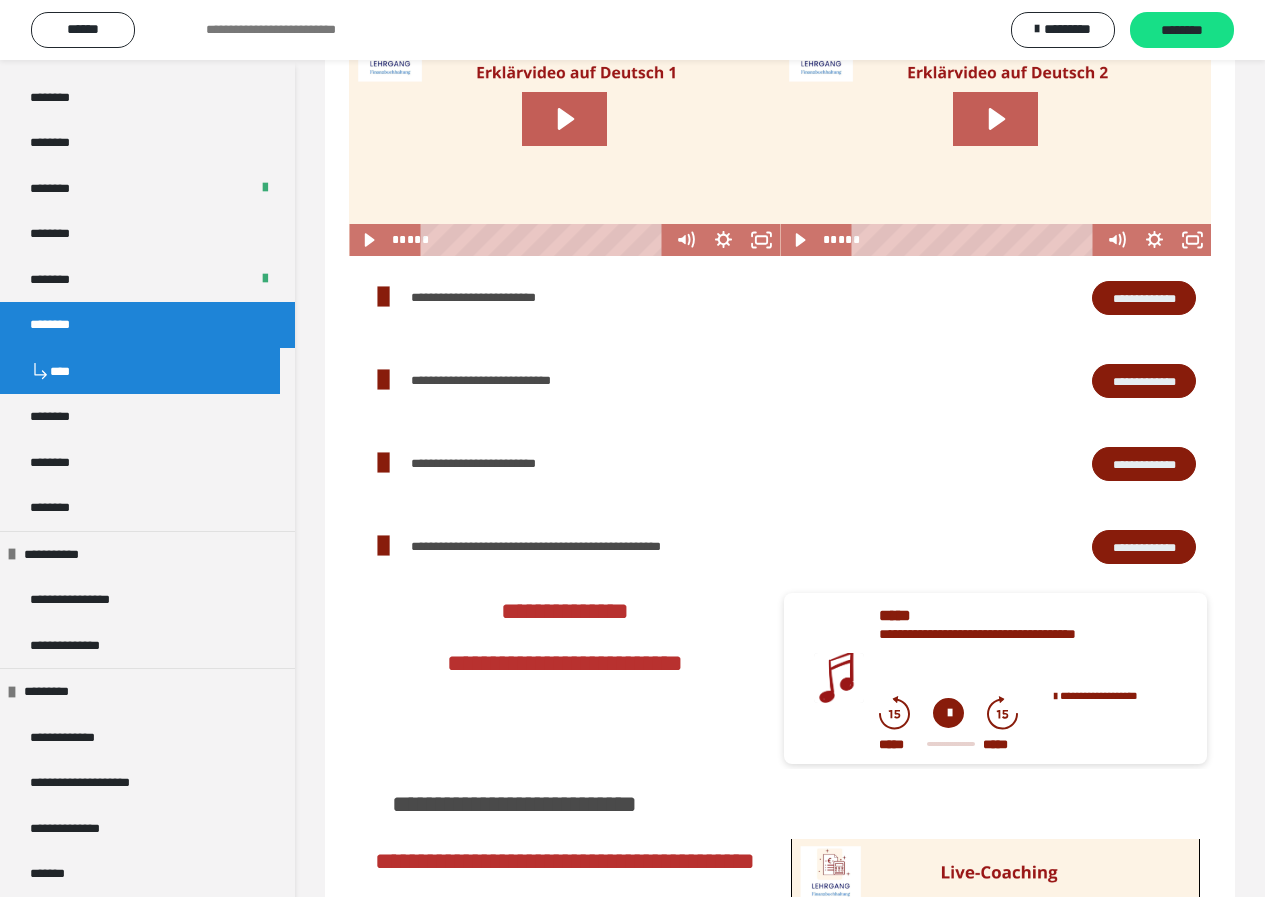 click on "**********" at bounding box center [1144, 547] 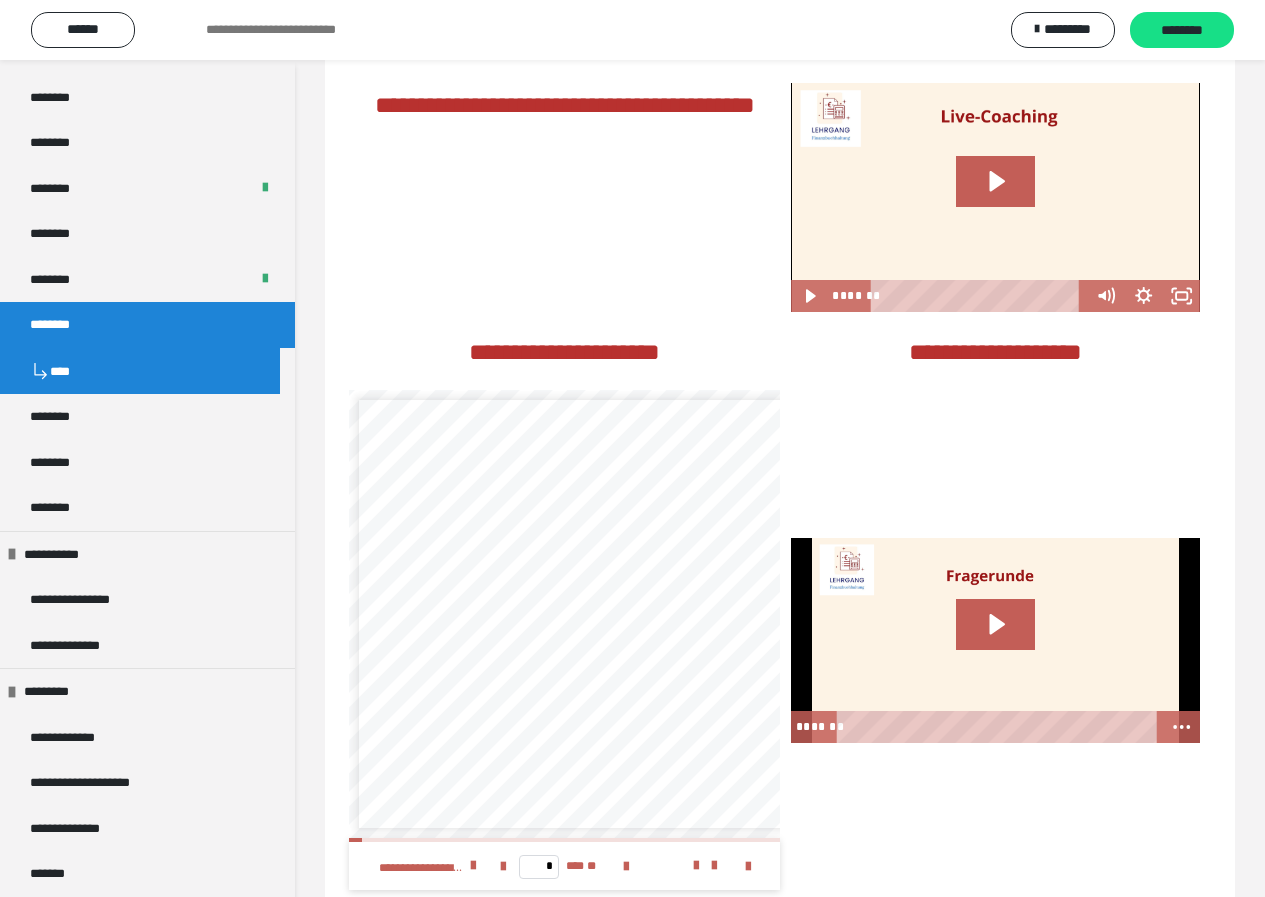 scroll, scrollTop: 2200, scrollLeft: 0, axis: vertical 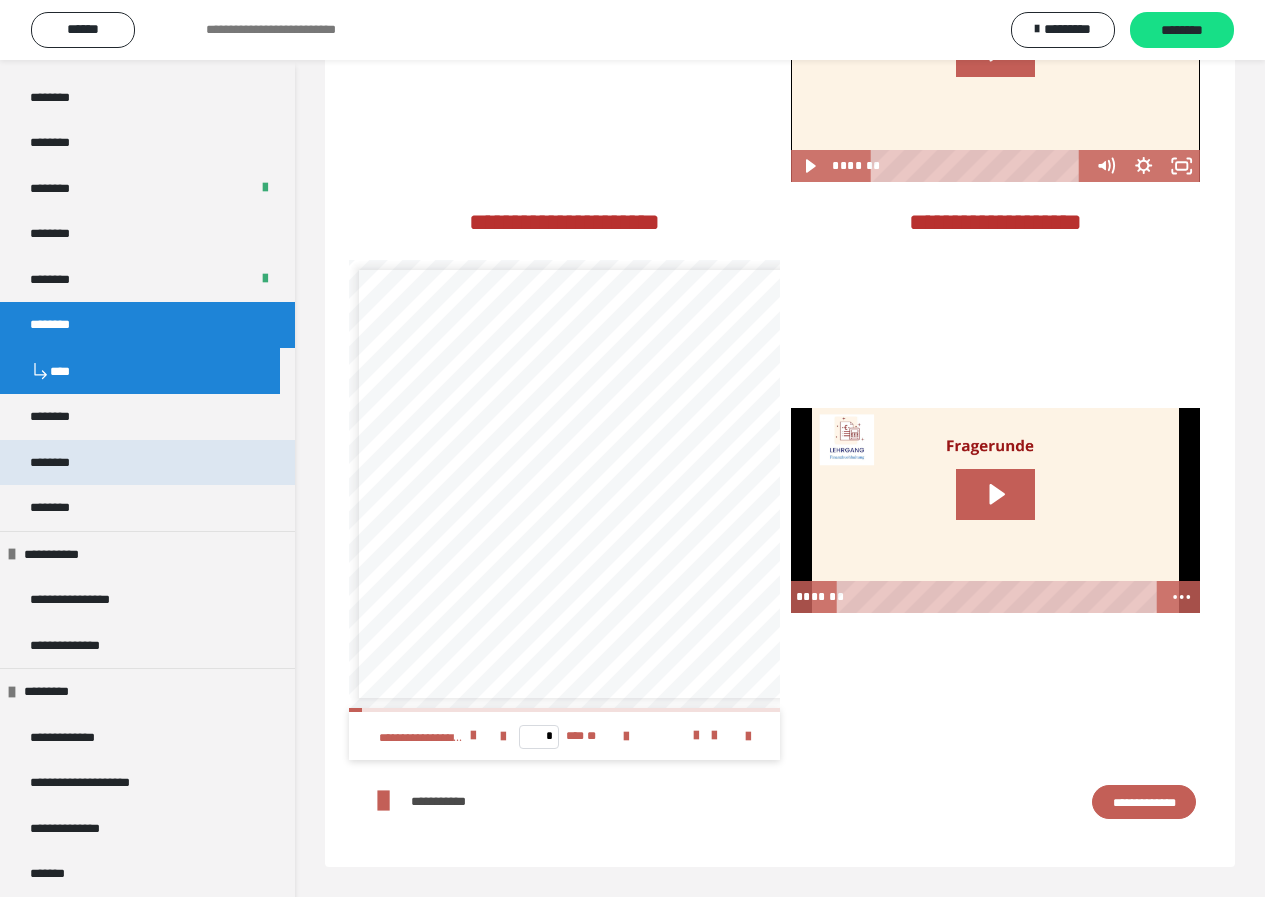 click on "********" at bounding box center (147, 463) 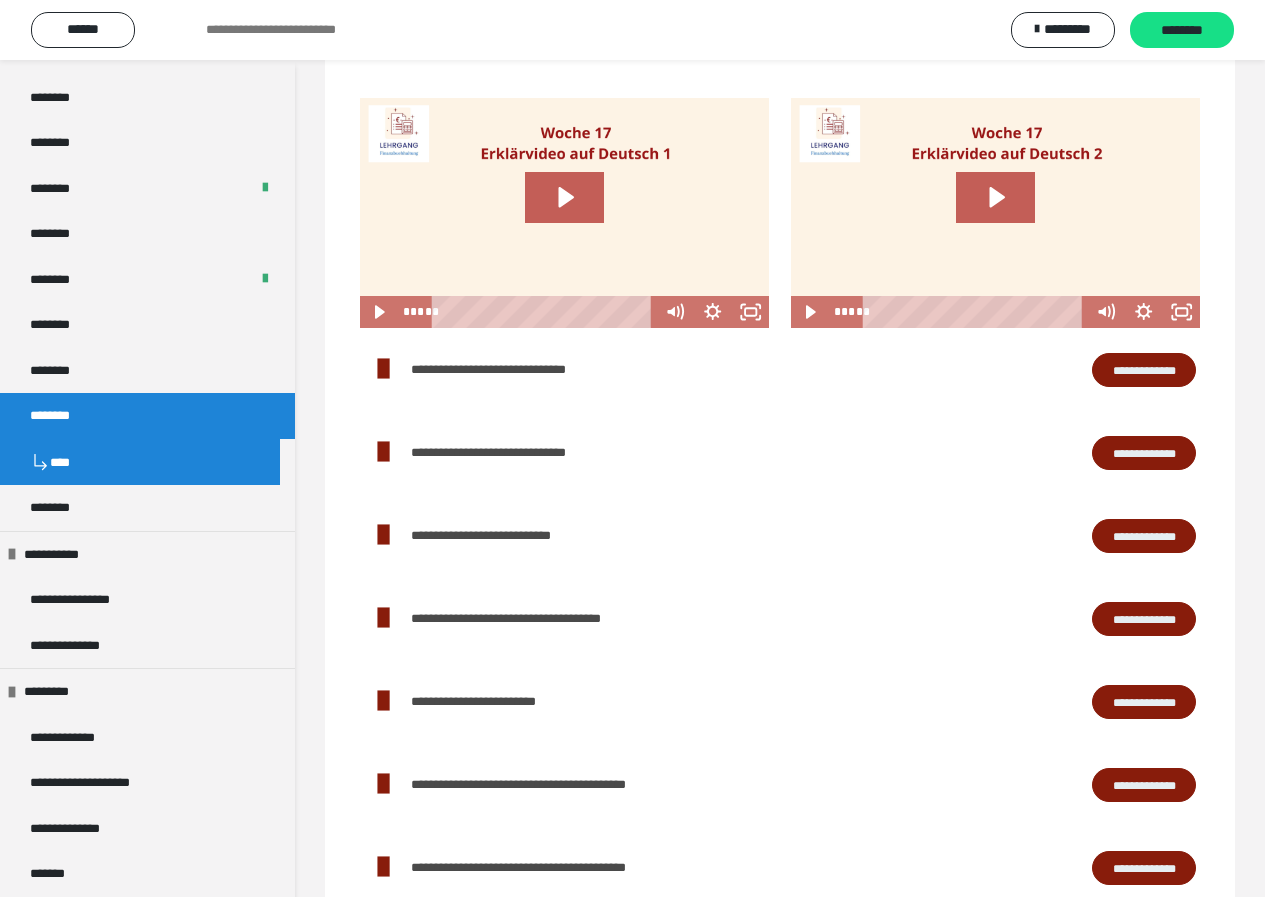 scroll, scrollTop: 1358, scrollLeft: 0, axis: vertical 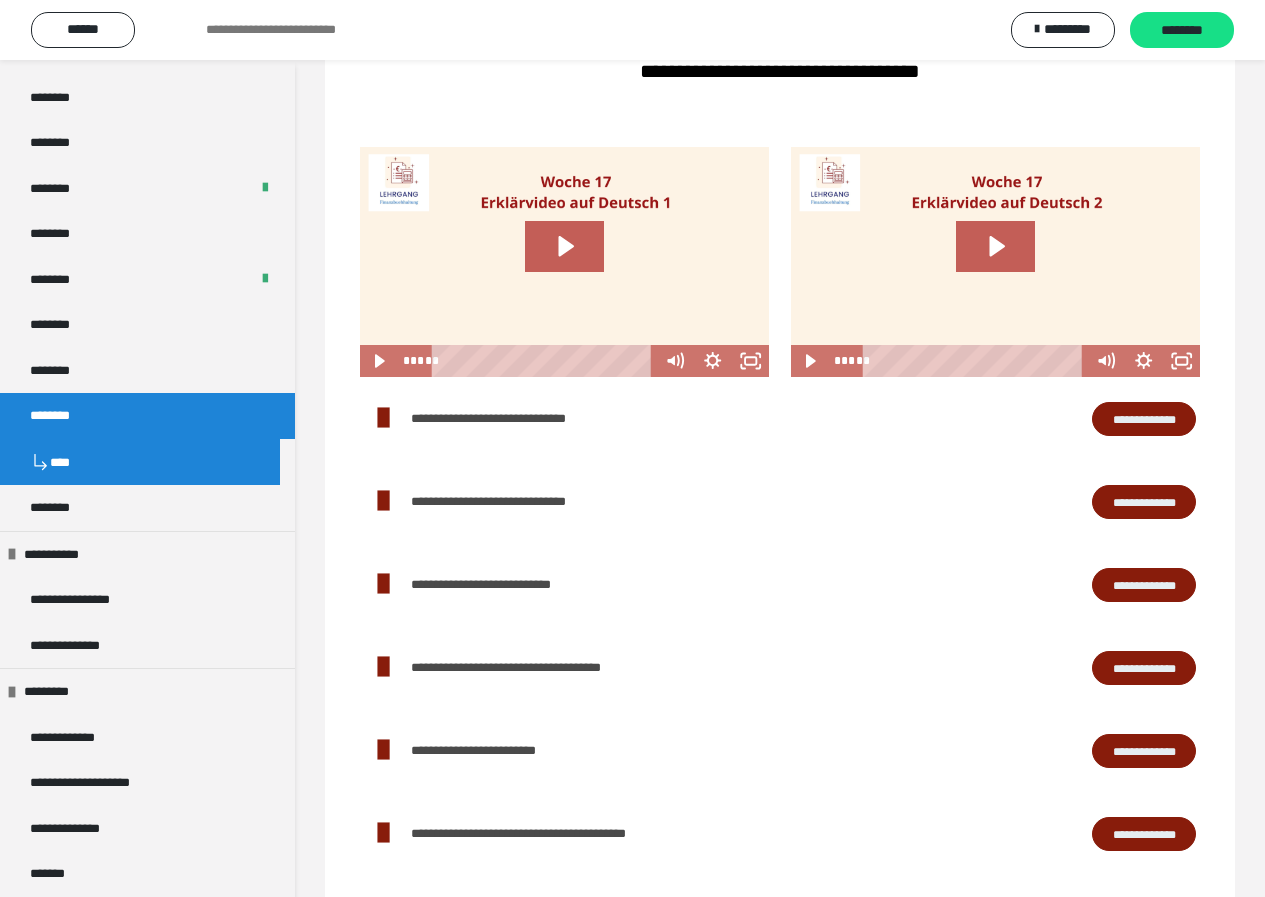 click on "**********" at bounding box center (1144, 419) 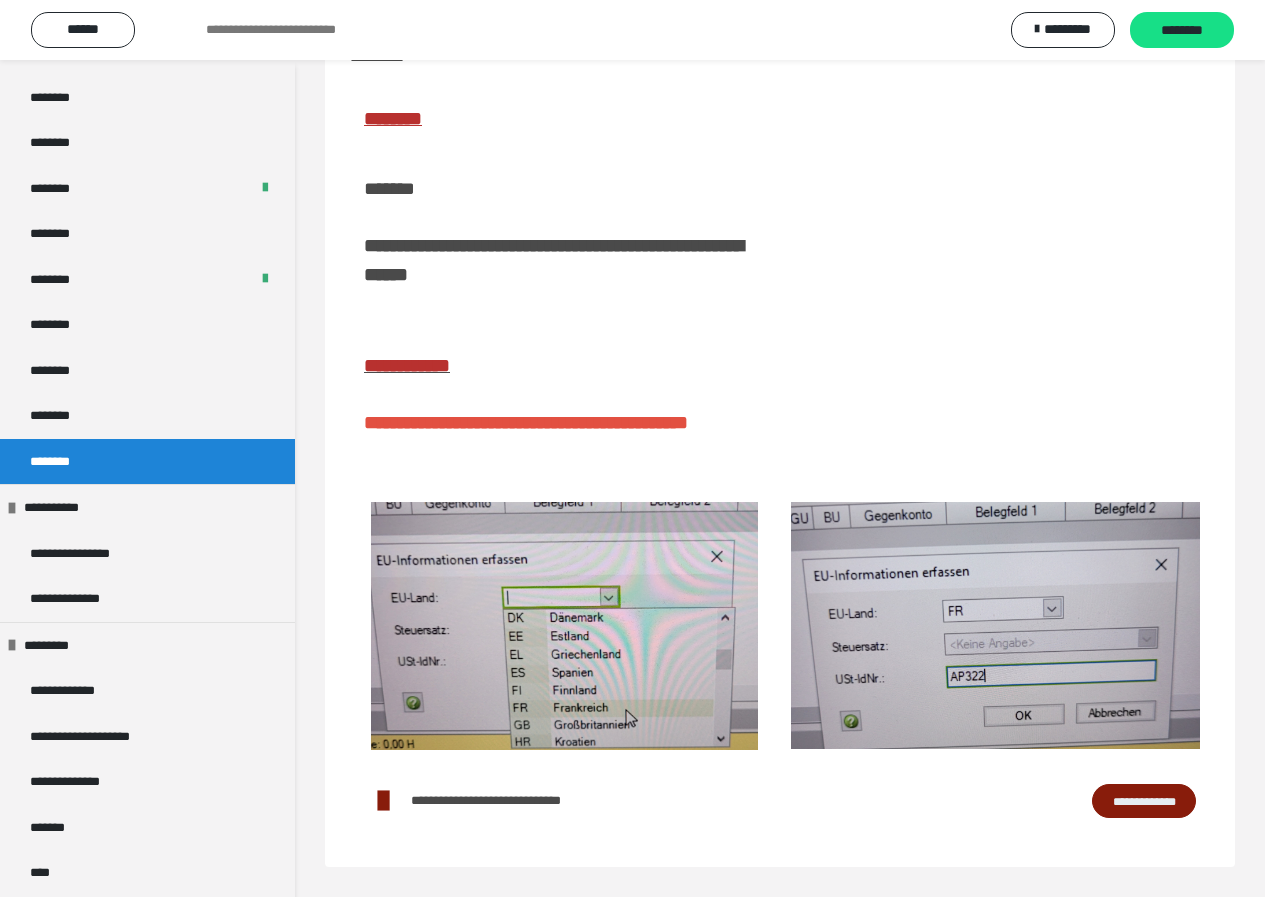 scroll, scrollTop: 99, scrollLeft: 0, axis: vertical 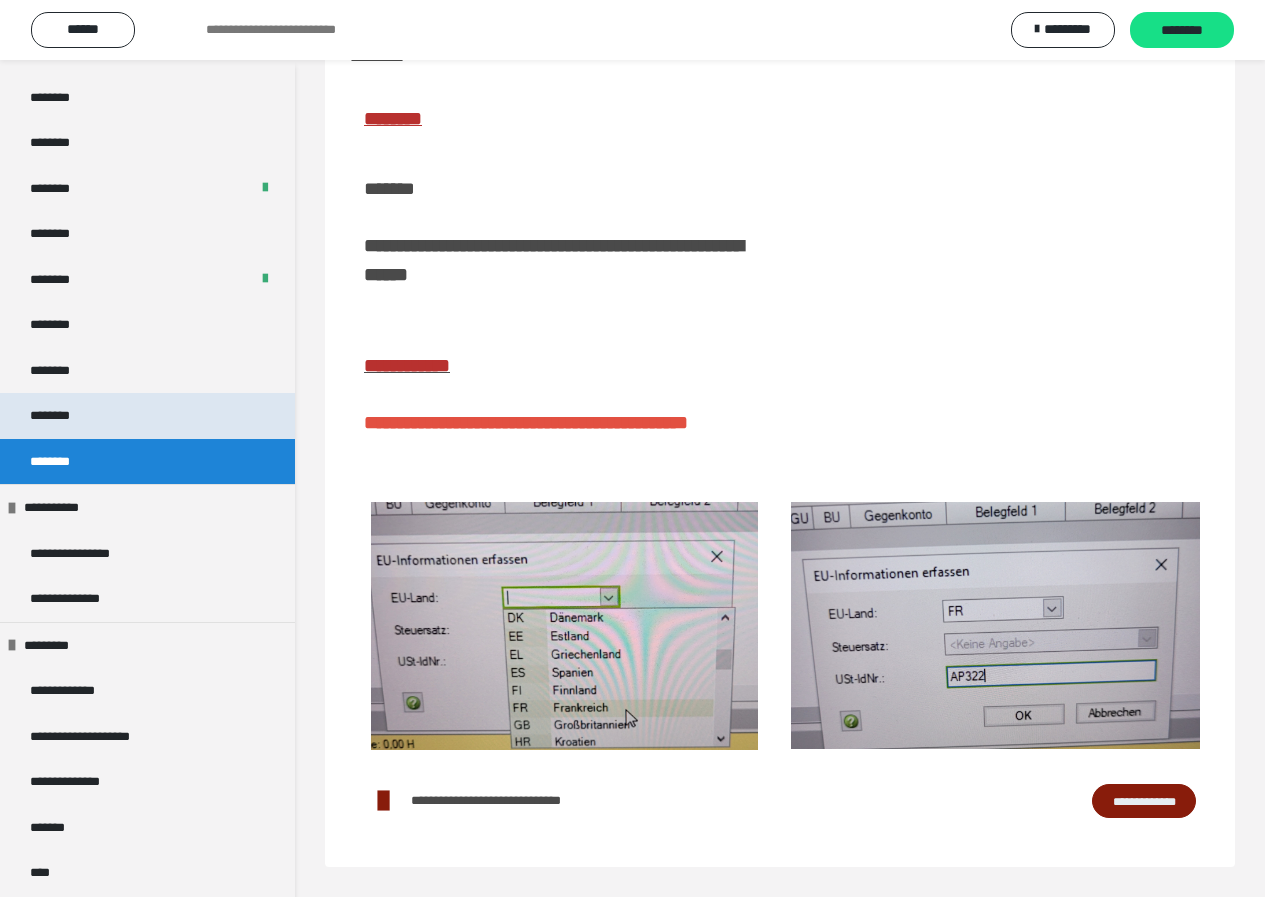 click on "********" at bounding box center (61, 416) 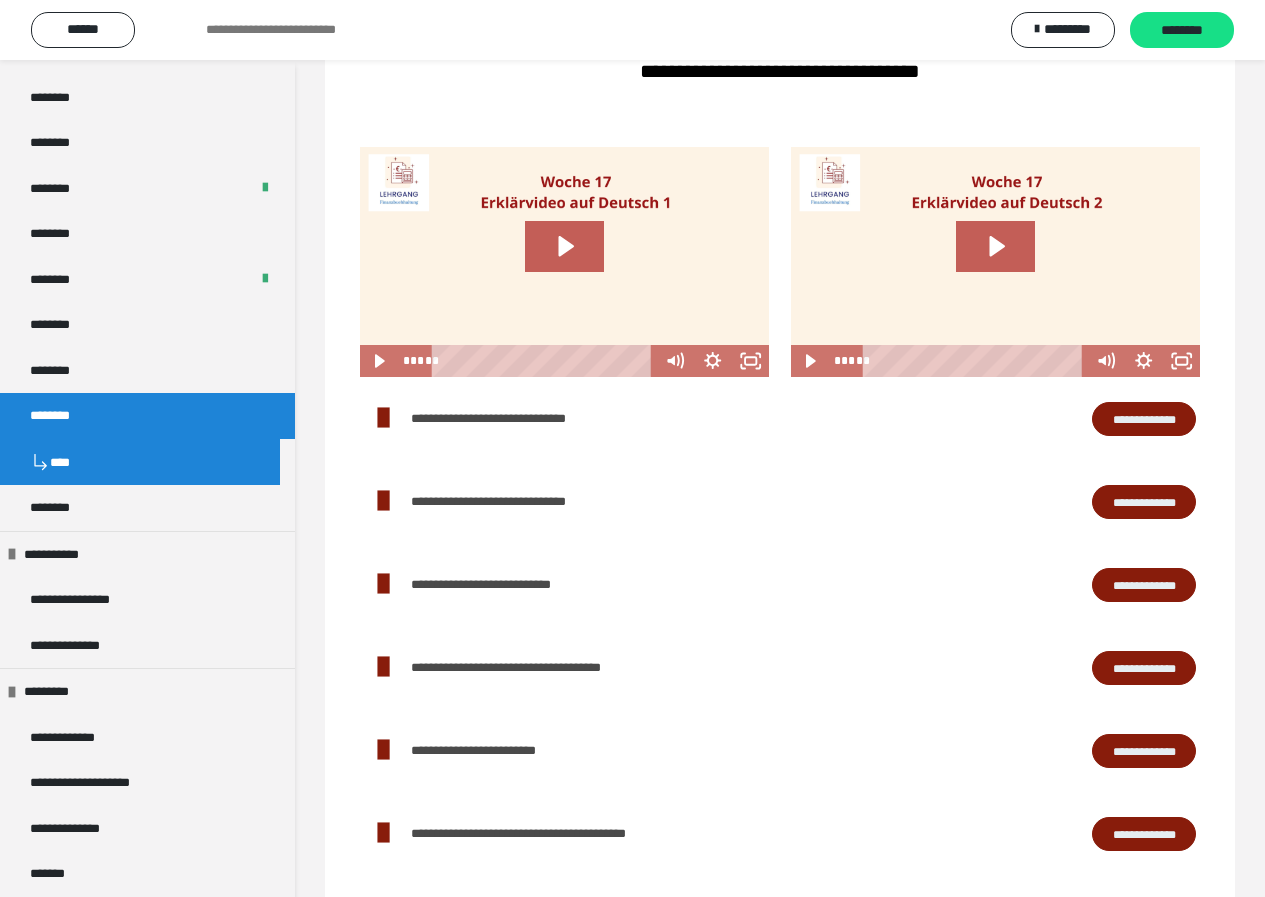 scroll, scrollTop: 758, scrollLeft: 0, axis: vertical 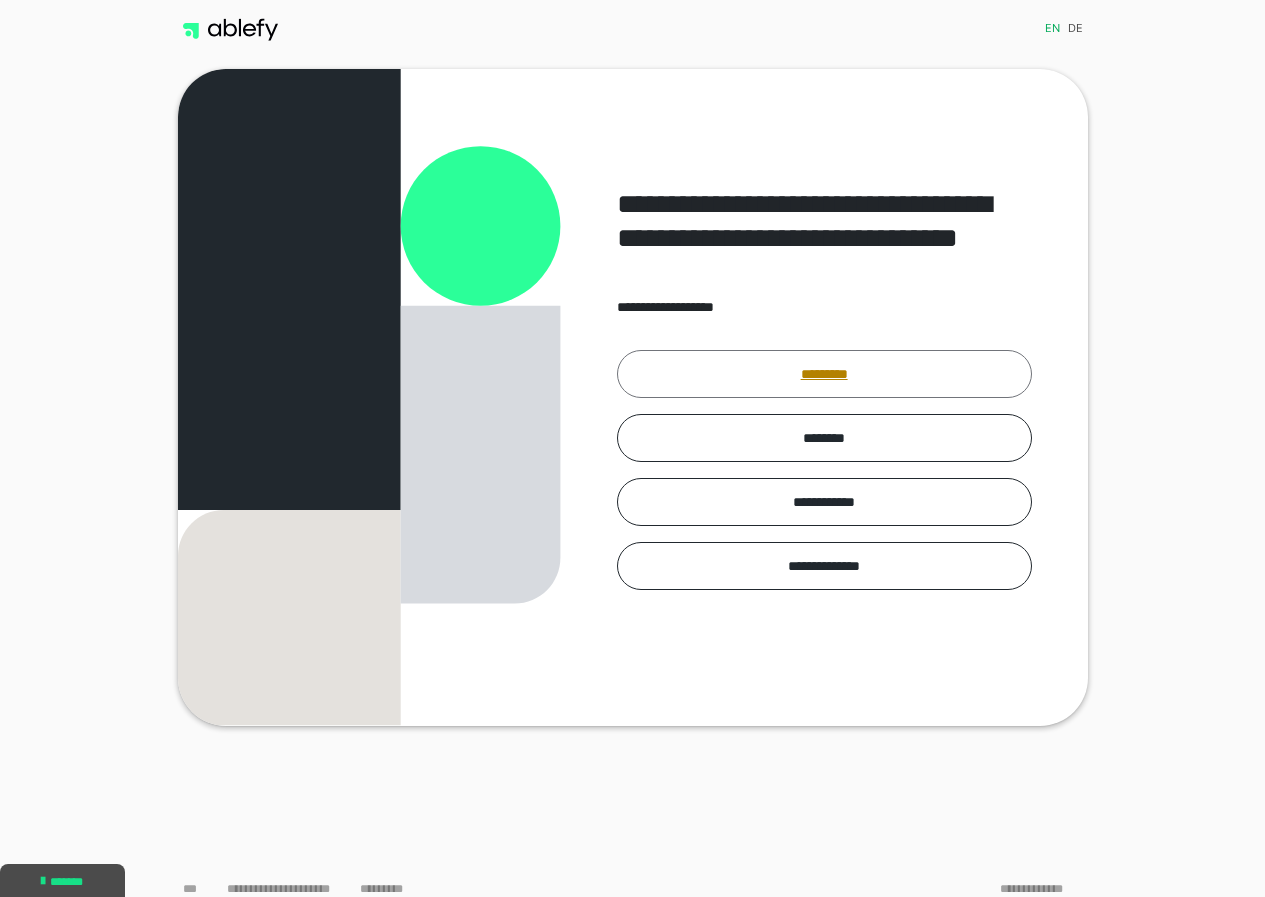 click on "*********" at bounding box center (824, 374) 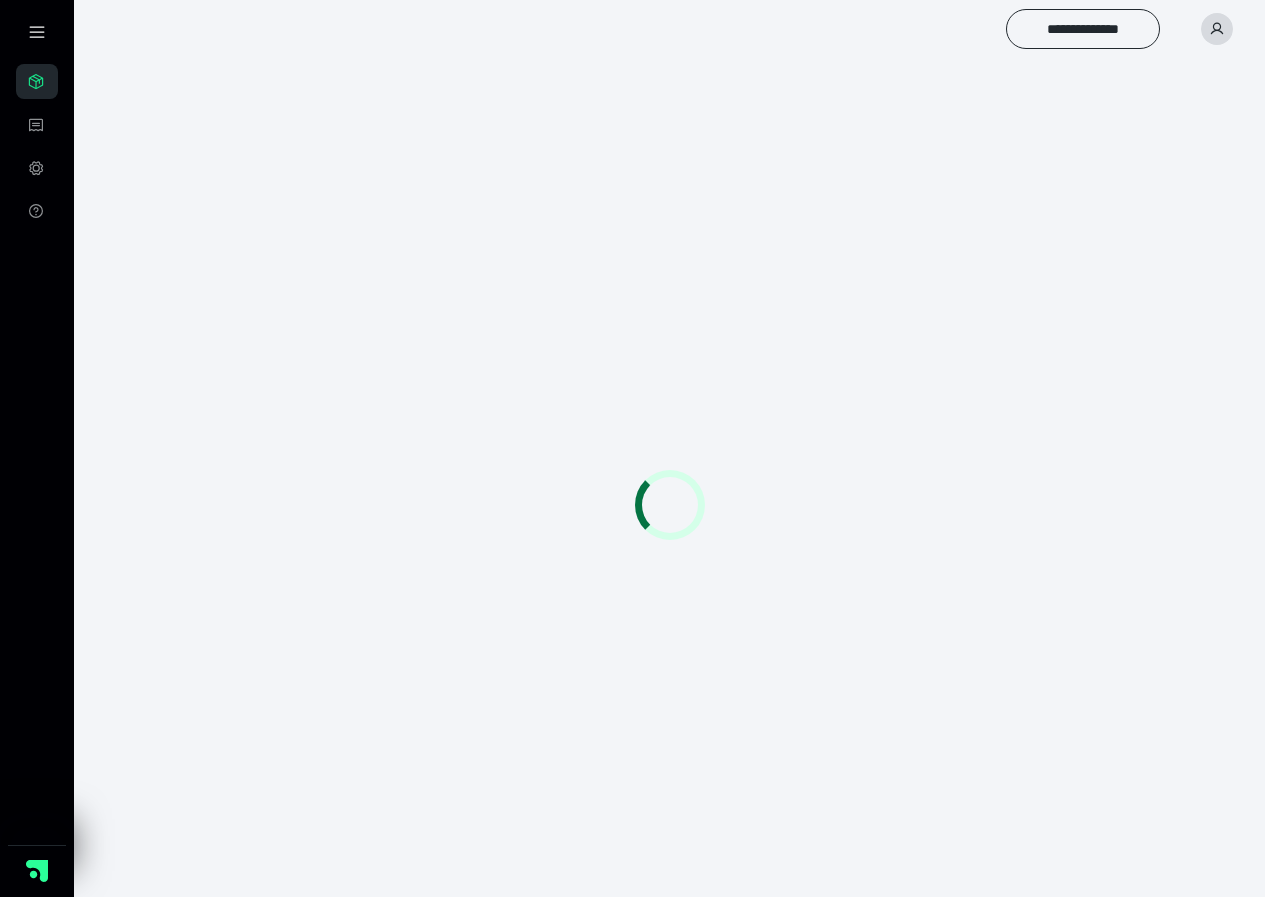 scroll, scrollTop: 0, scrollLeft: 0, axis: both 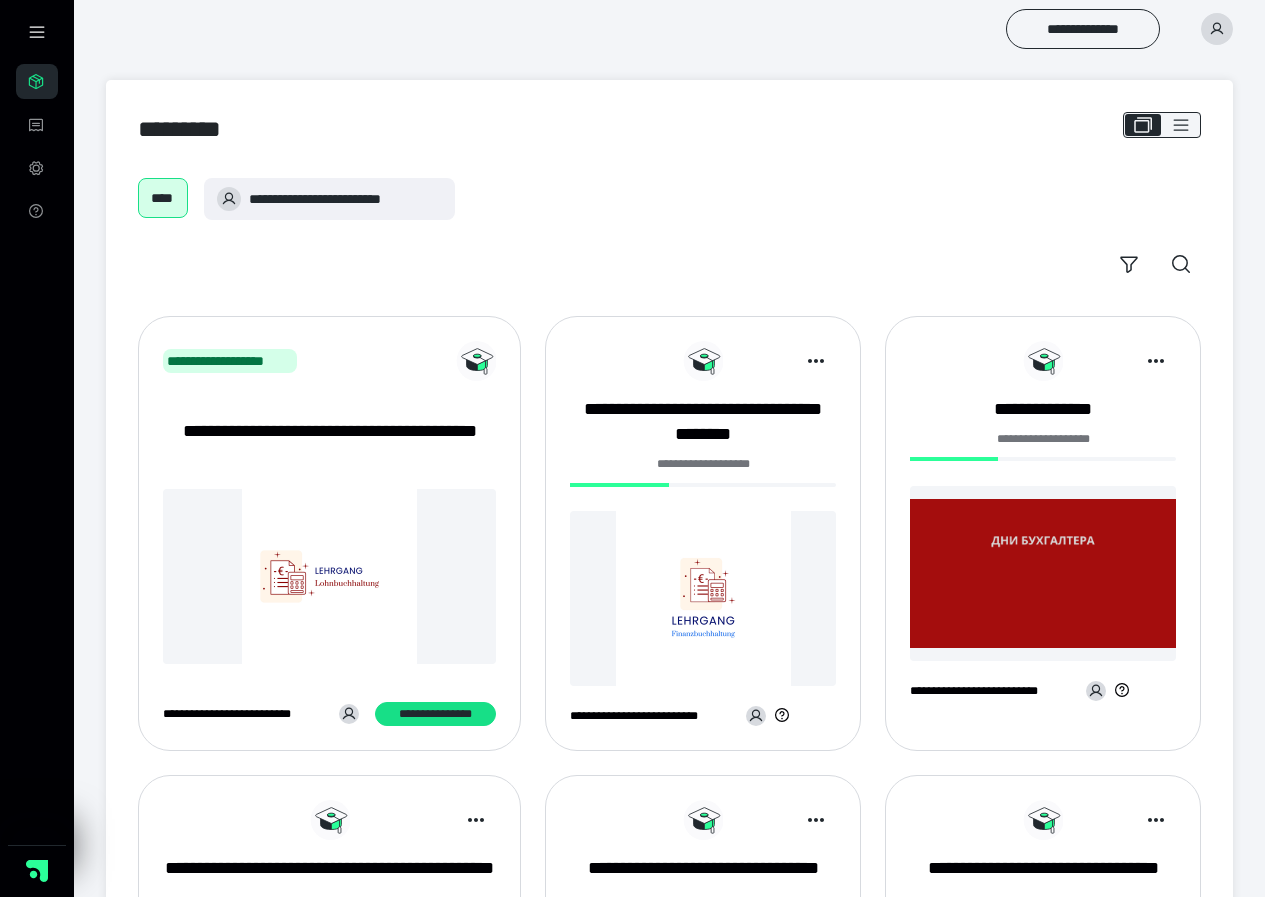 click at bounding box center (1217, 29) 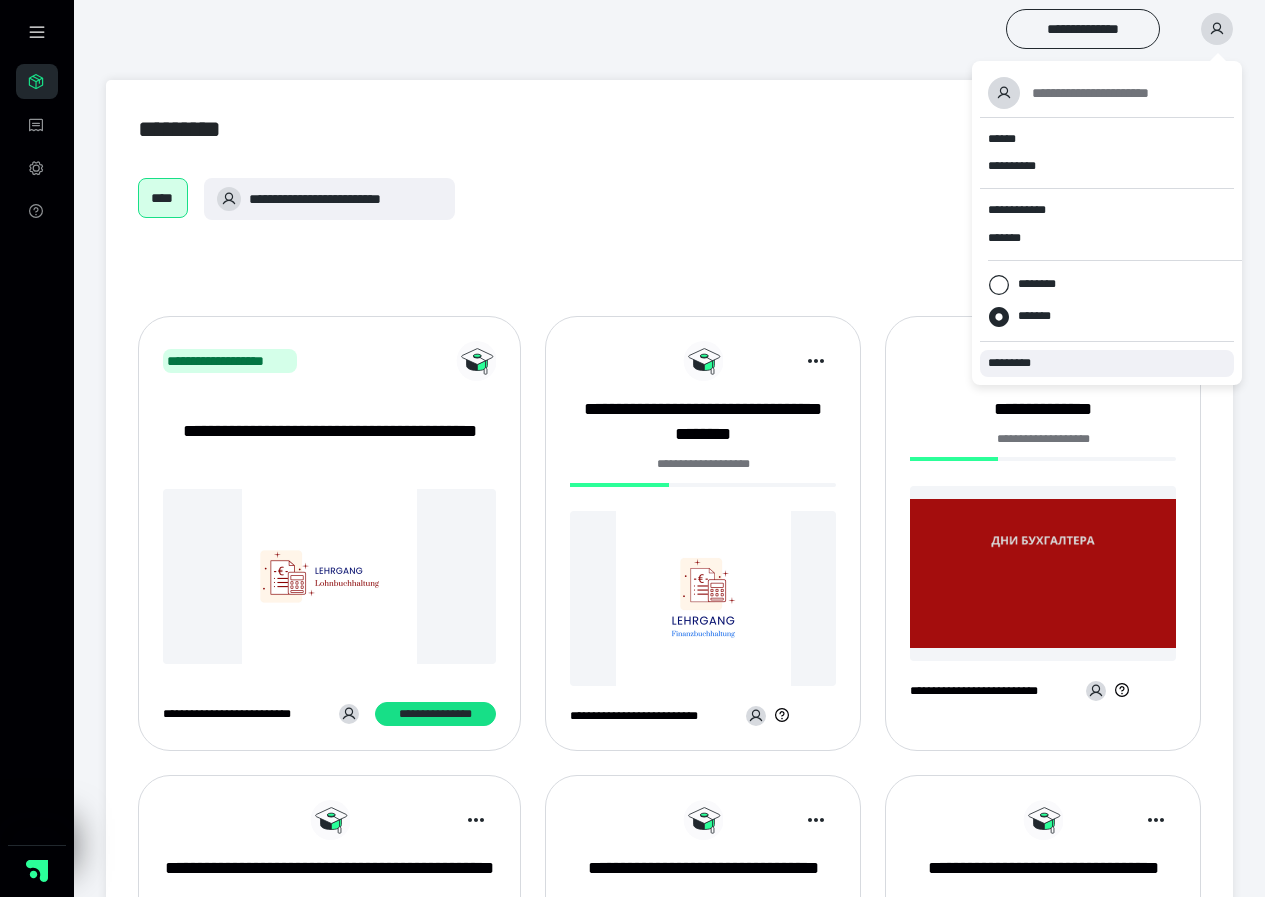click on "*********" at bounding box center (1018, 363) 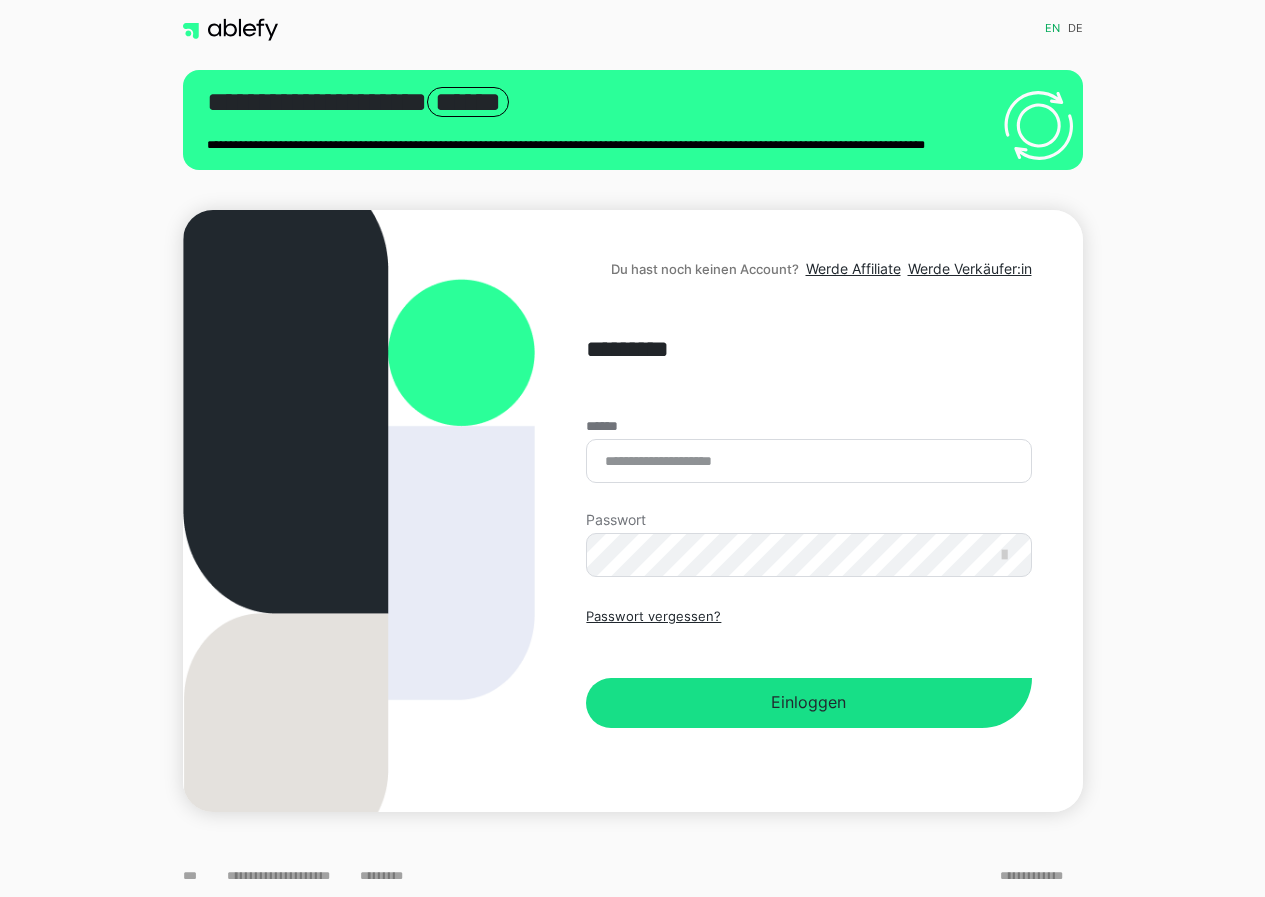scroll, scrollTop: 0, scrollLeft: 0, axis: both 